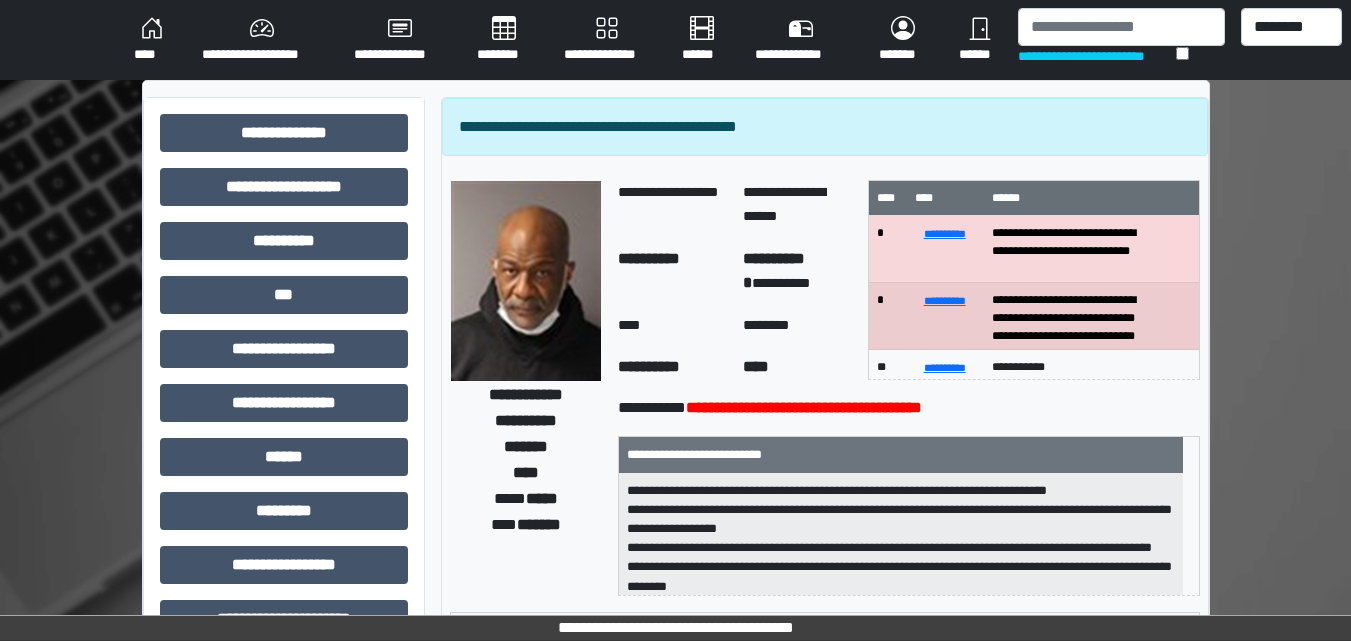 scroll, scrollTop: 0, scrollLeft: 0, axis: both 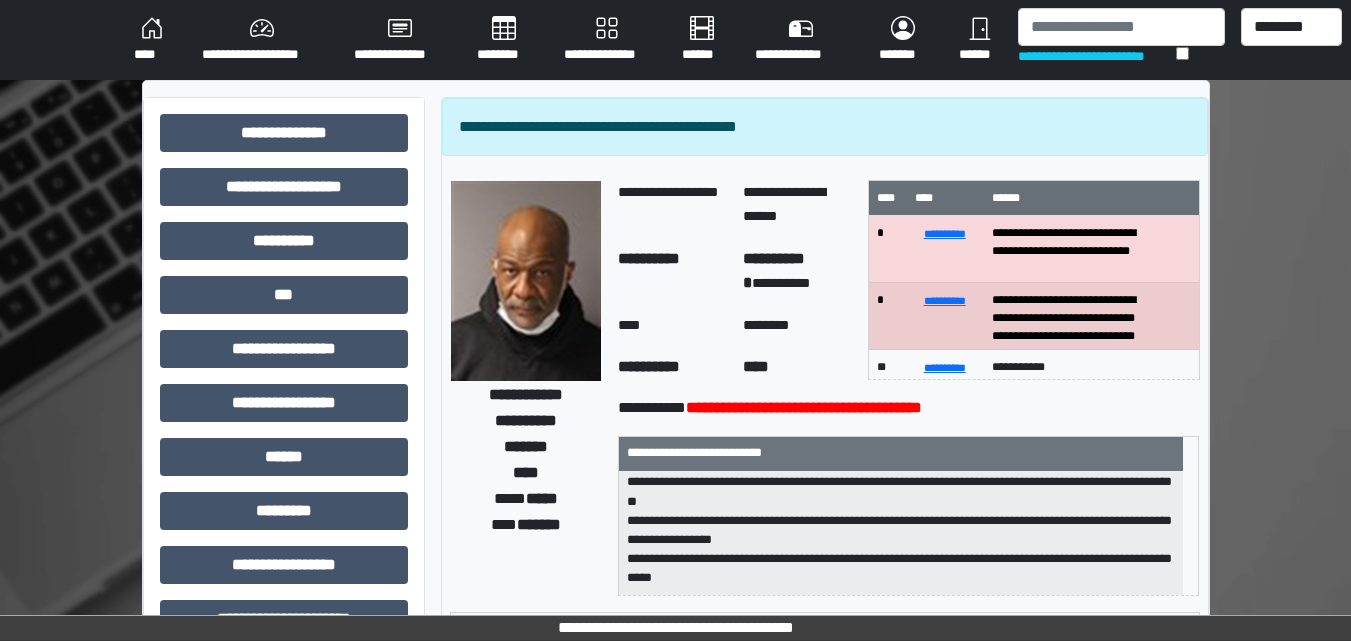 click on "****" at bounding box center [152, 40] 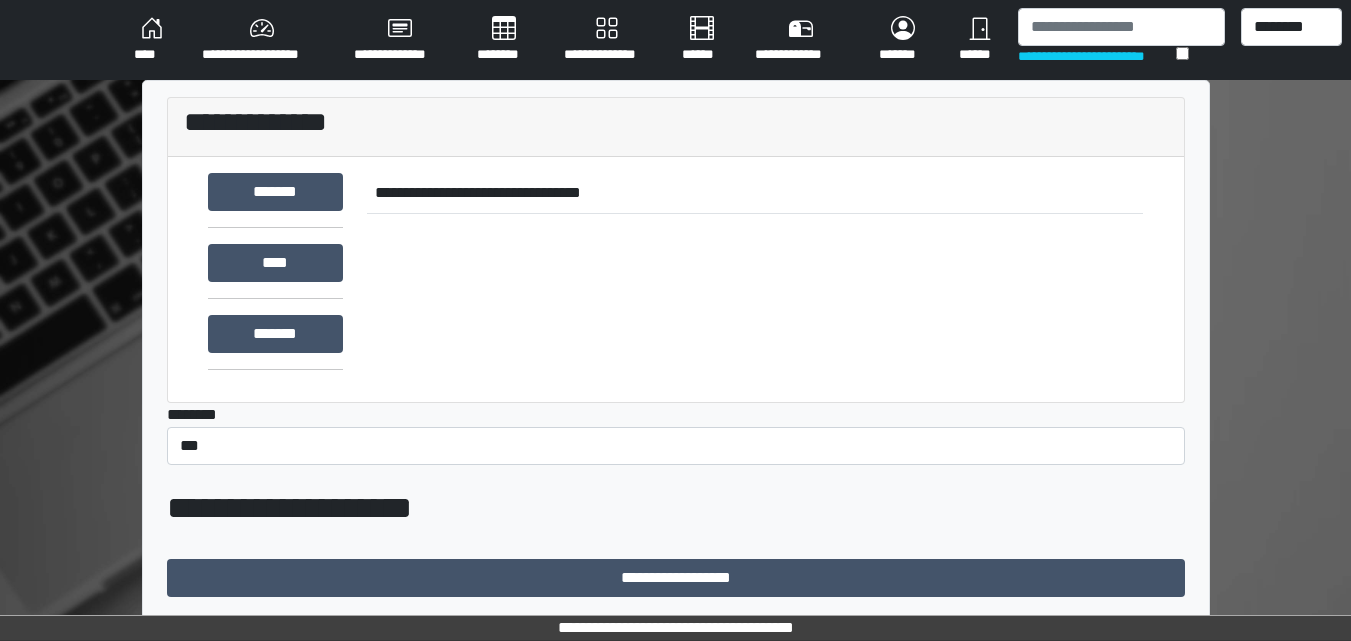 scroll, scrollTop: 391, scrollLeft: 0, axis: vertical 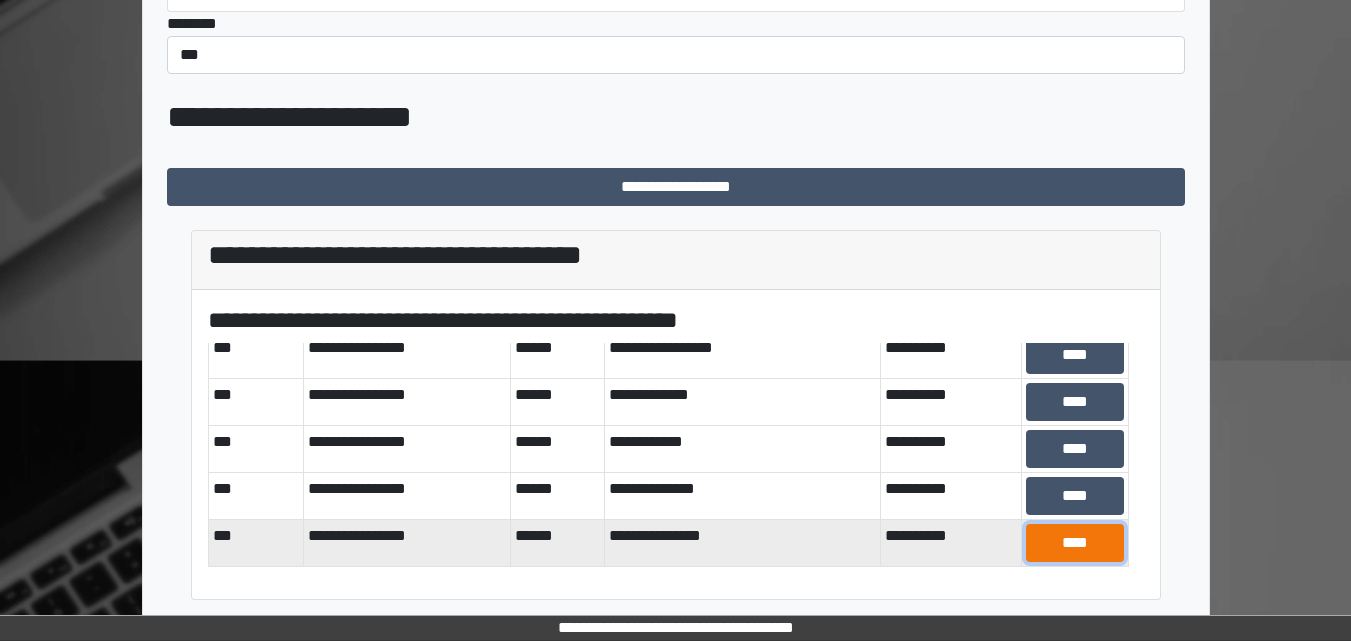 click on "****" at bounding box center [1075, 543] 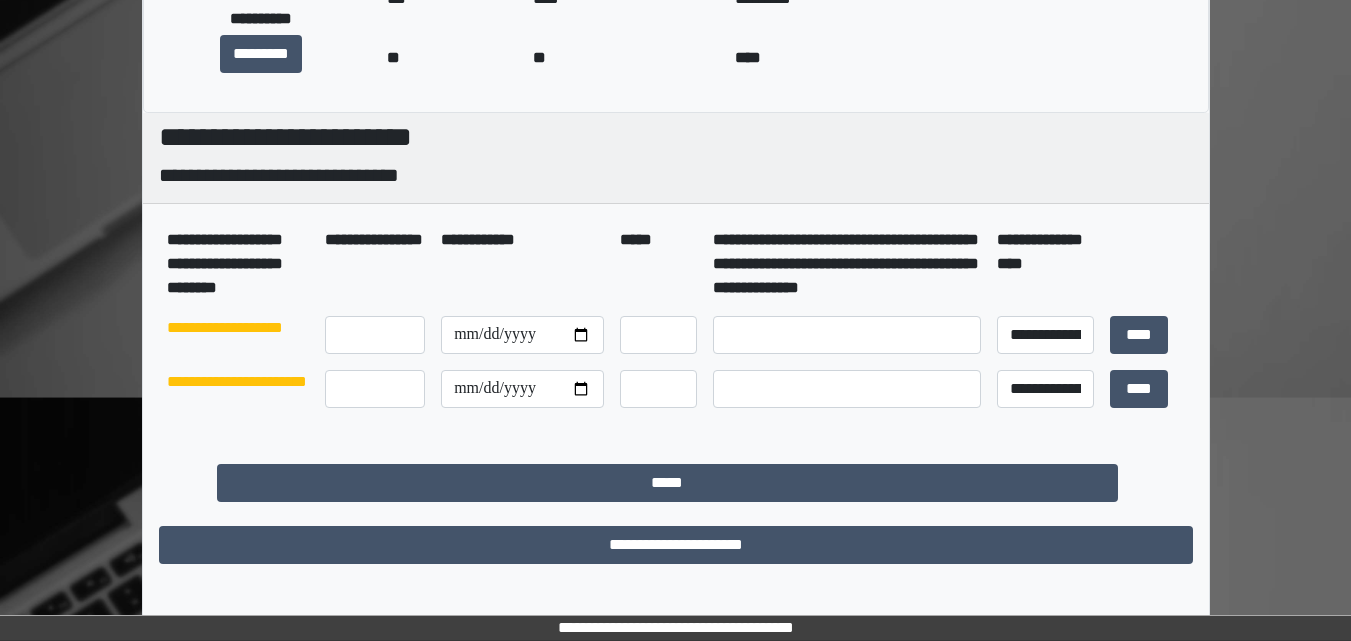 scroll, scrollTop: 0, scrollLeft: 0, axis: both 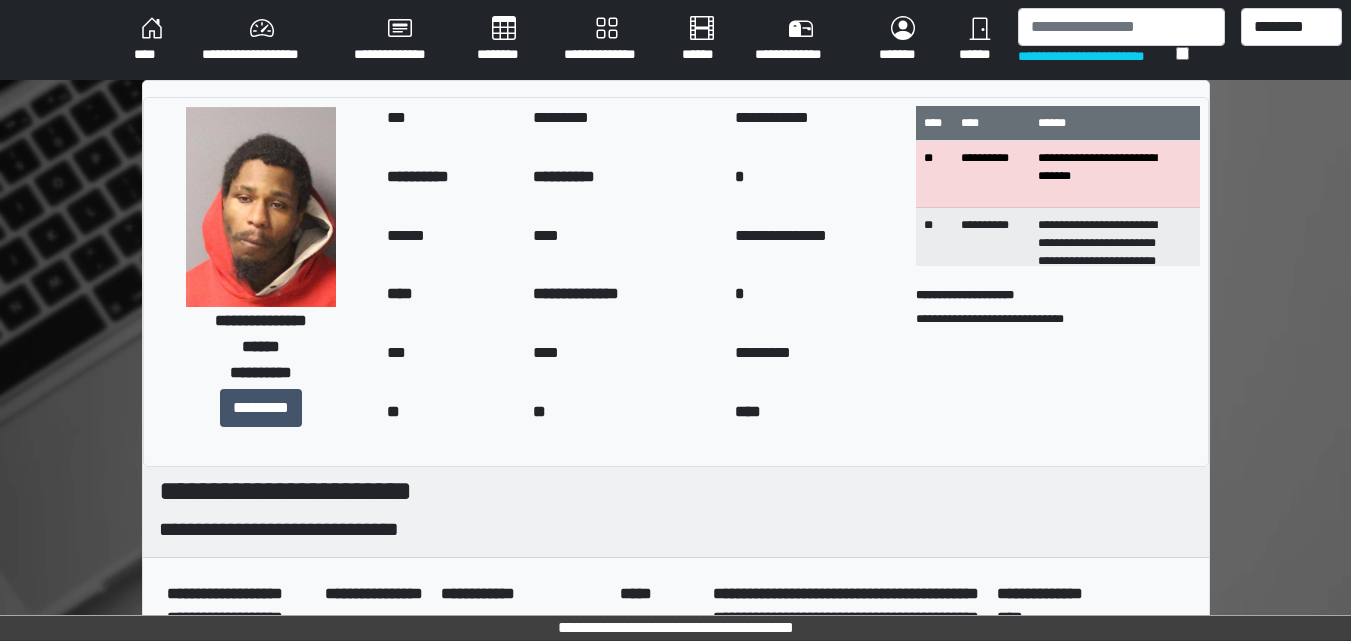 click on "****" at bounding box center [152, 40] 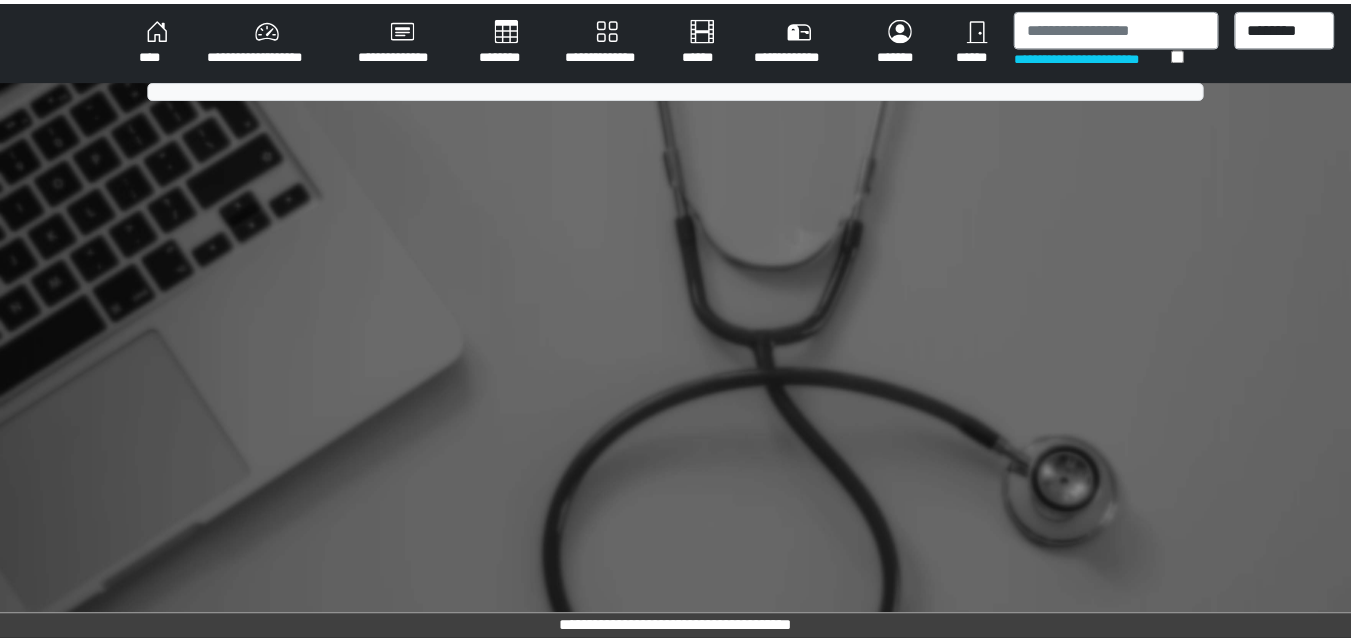 scroll, scrollTop: 0, scrollLeft: 0, axis: both 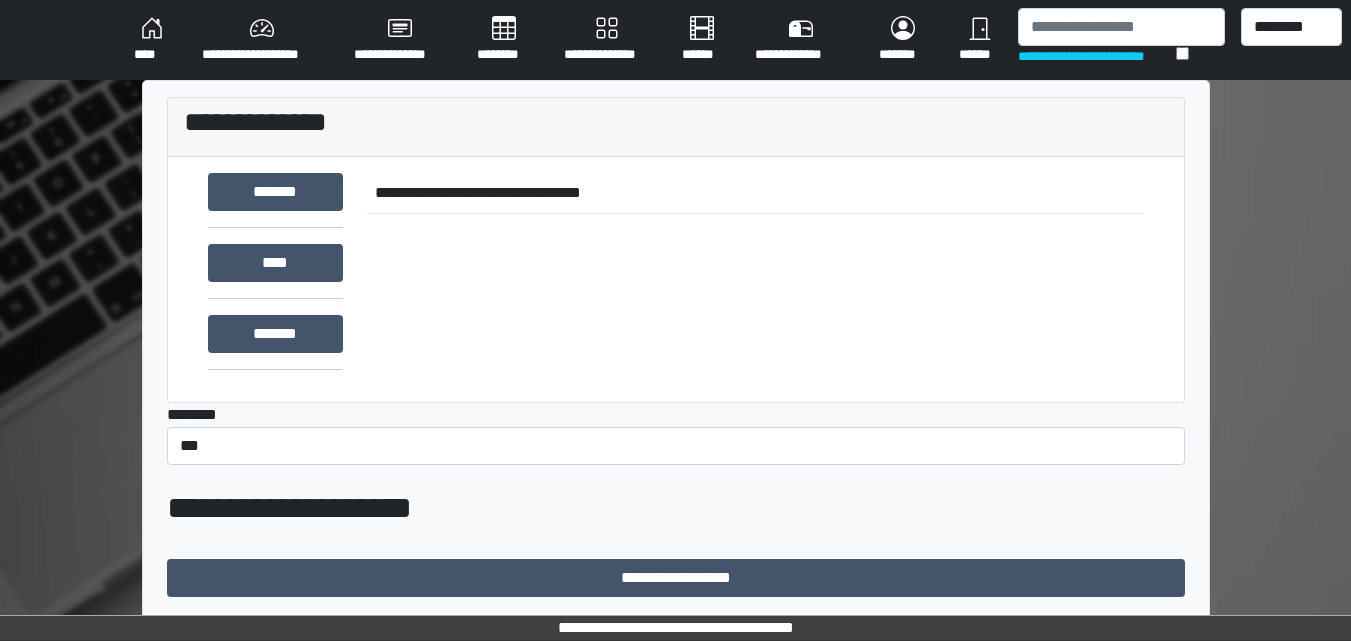 click on "****" at bounding box center [152, 40] 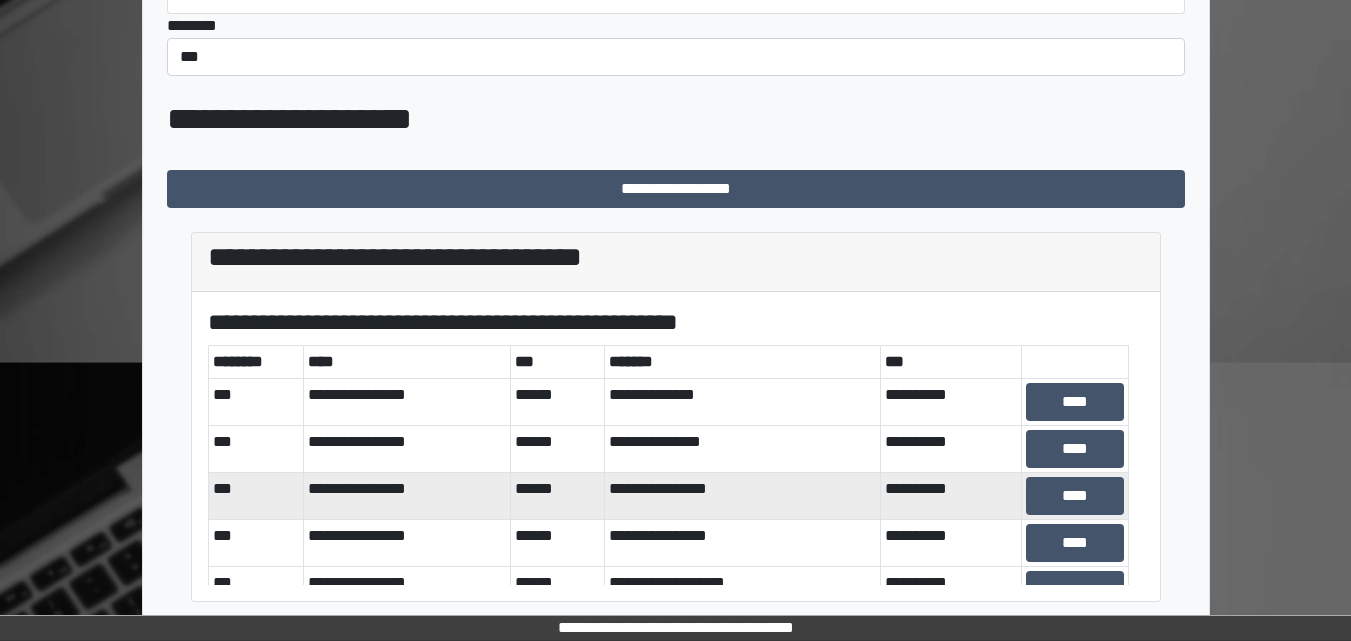 scroll, scrollTop: 391, scrollLeft: 0, axis: vertical 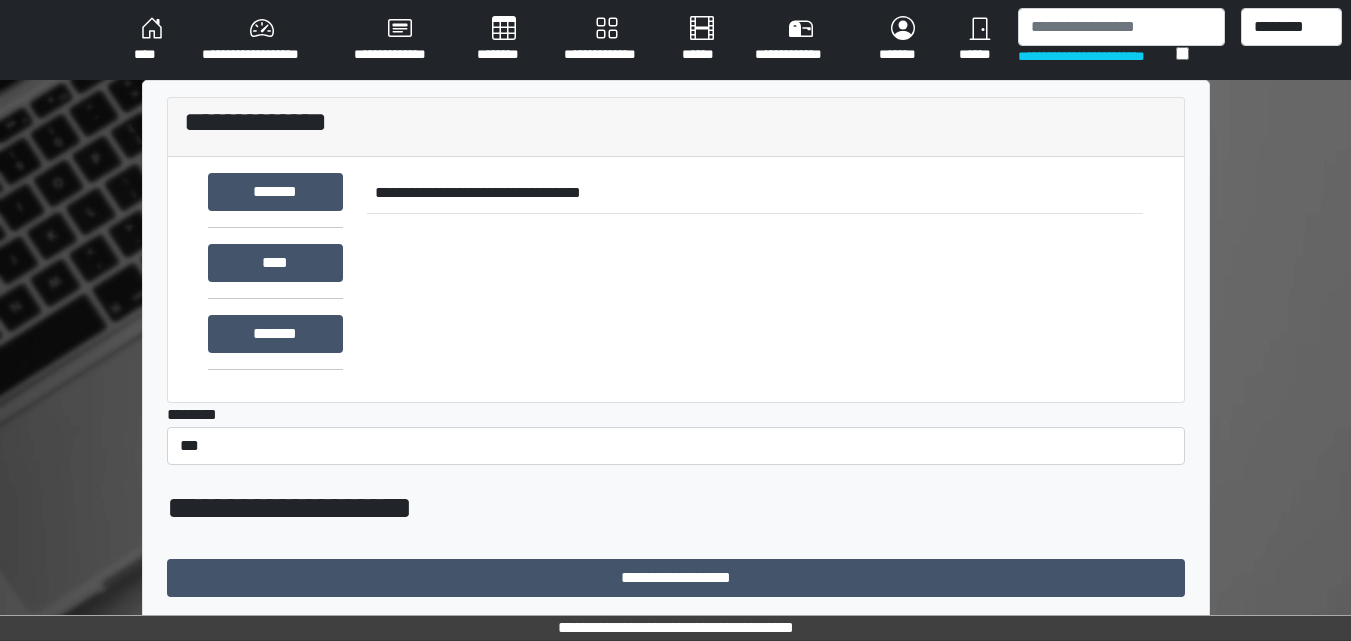 click on "**********" at bounding box center (675, 40) 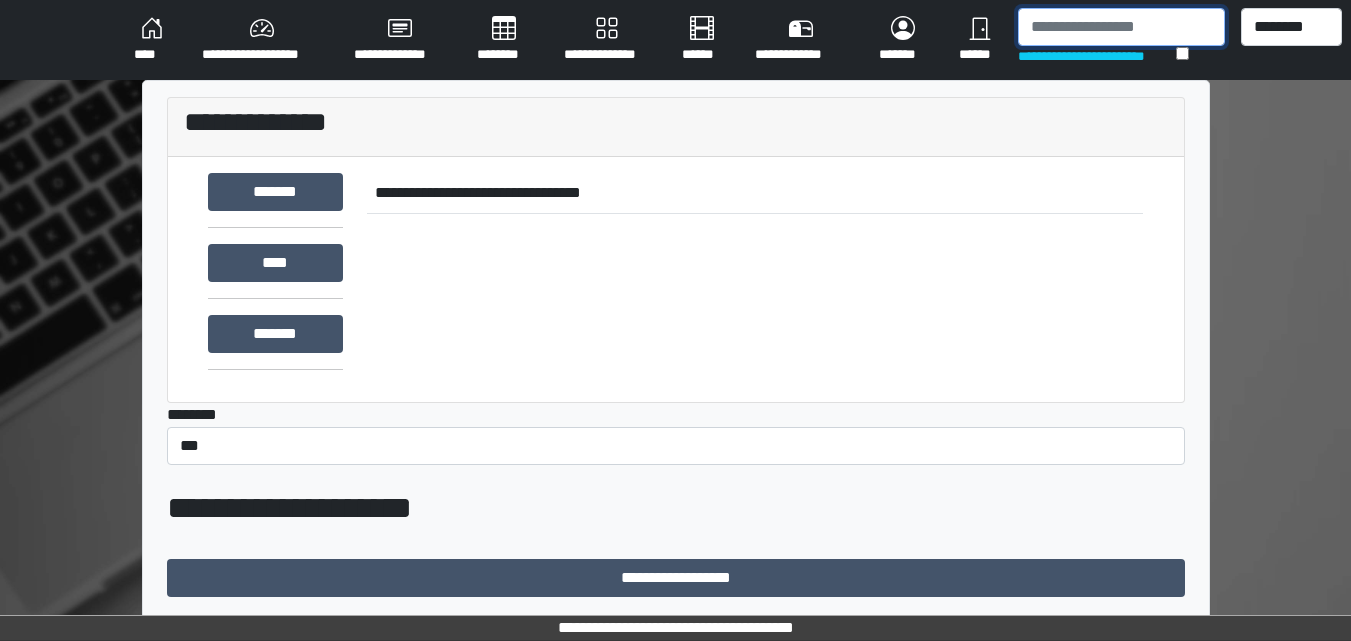 click at bounding box center (1121, 27) 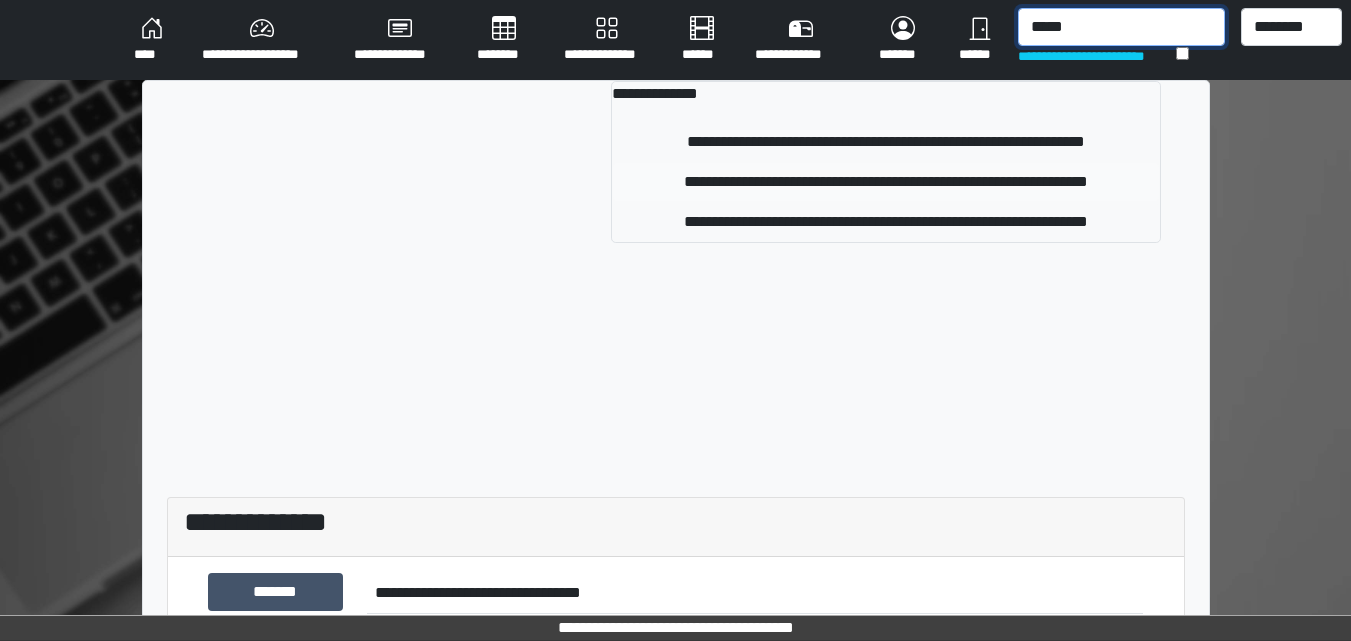 type on "*****" 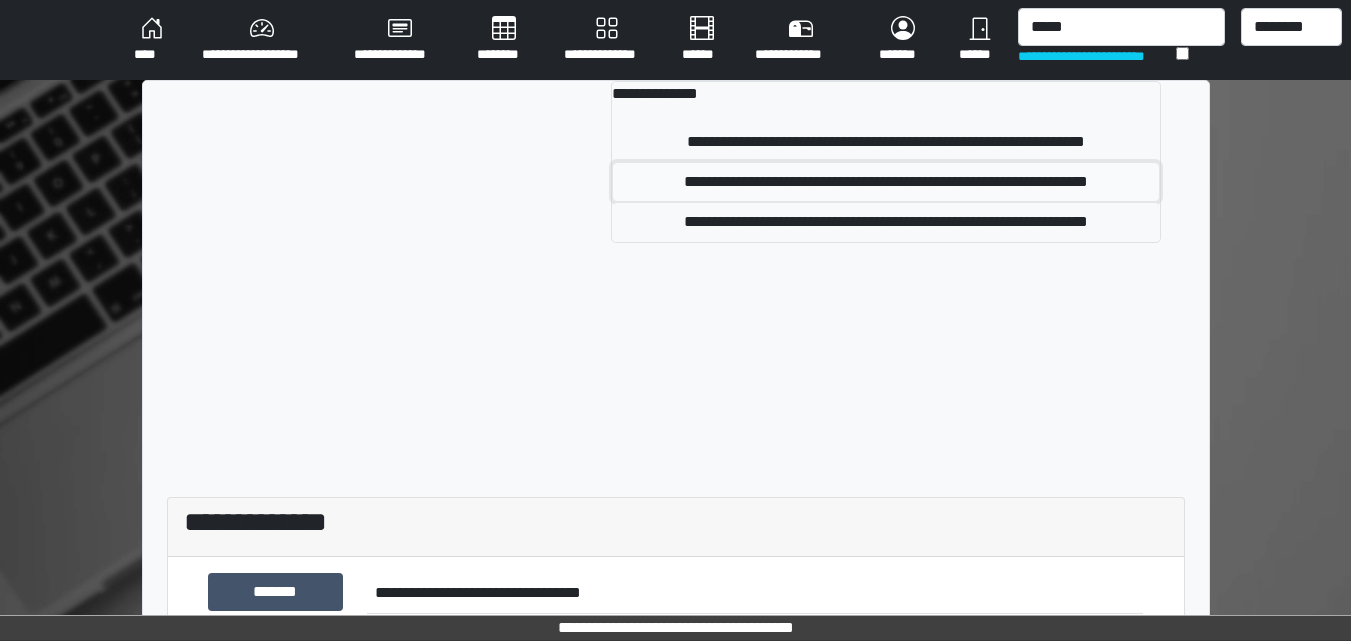 click on "**********" at bounding box center [886, 182] 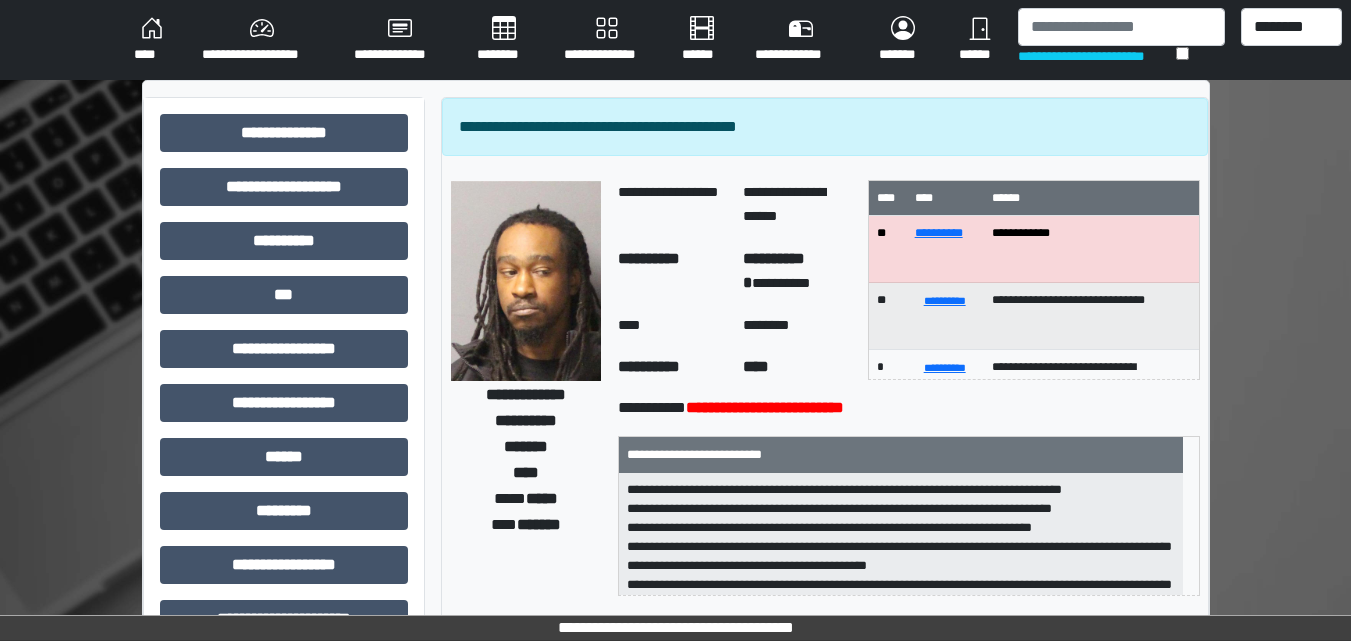 scroll, scrollTop: 159, scrollLeft: 0, axis: vertical 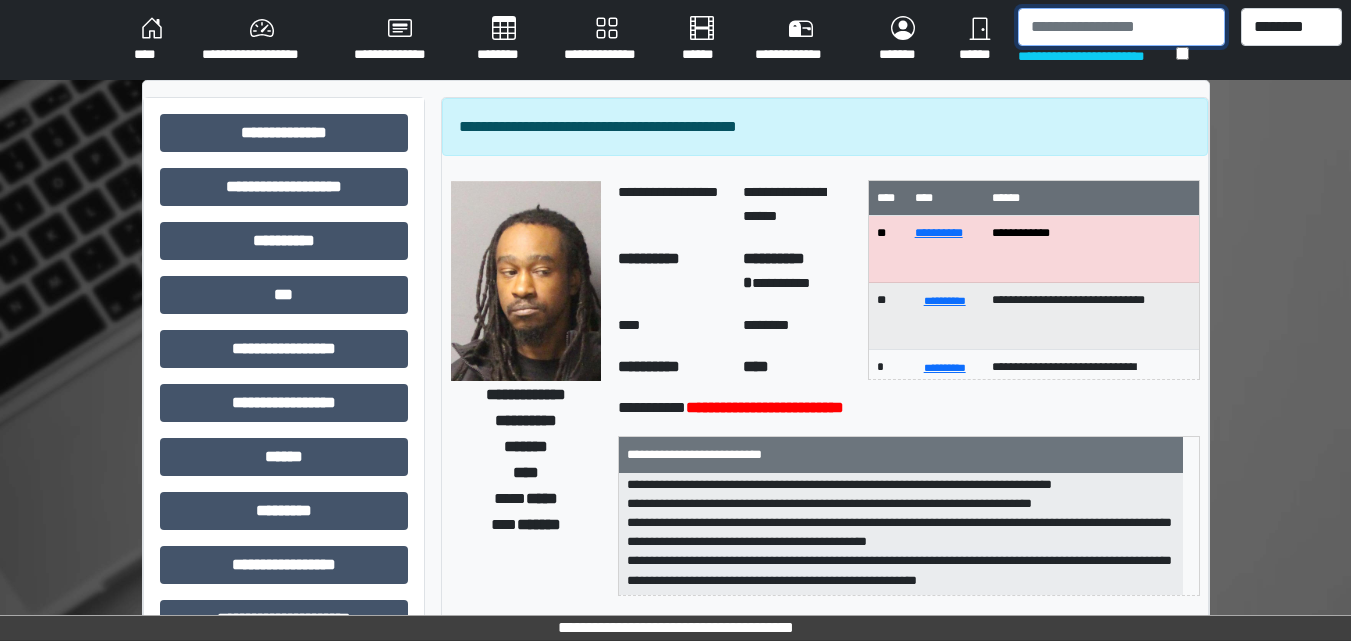 click at bounding box center [1121, 27] 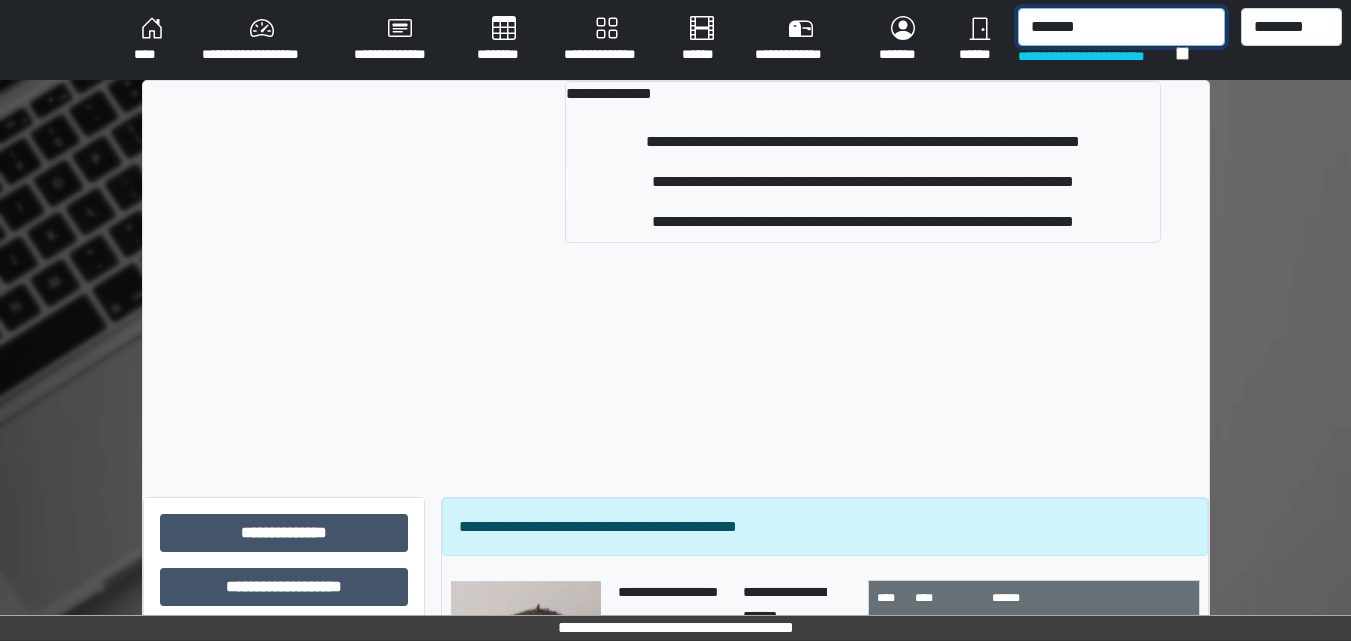 type on "*******" 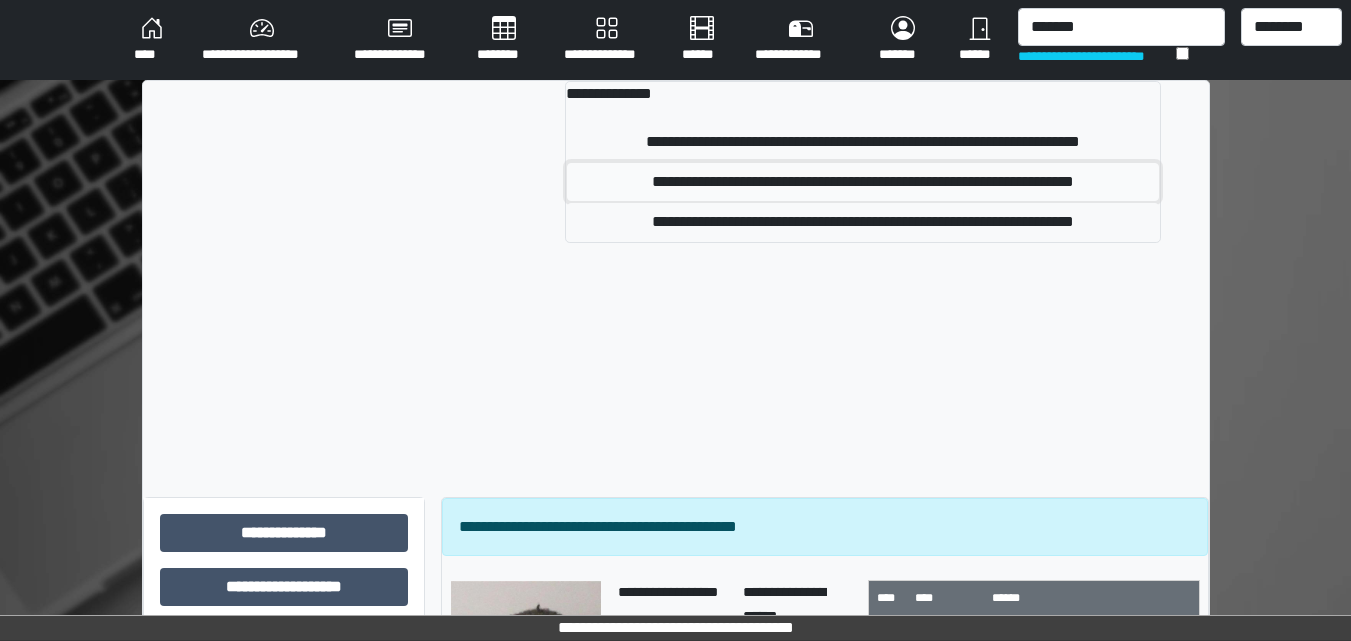 click on "**********" at bounding box center (863, 182) 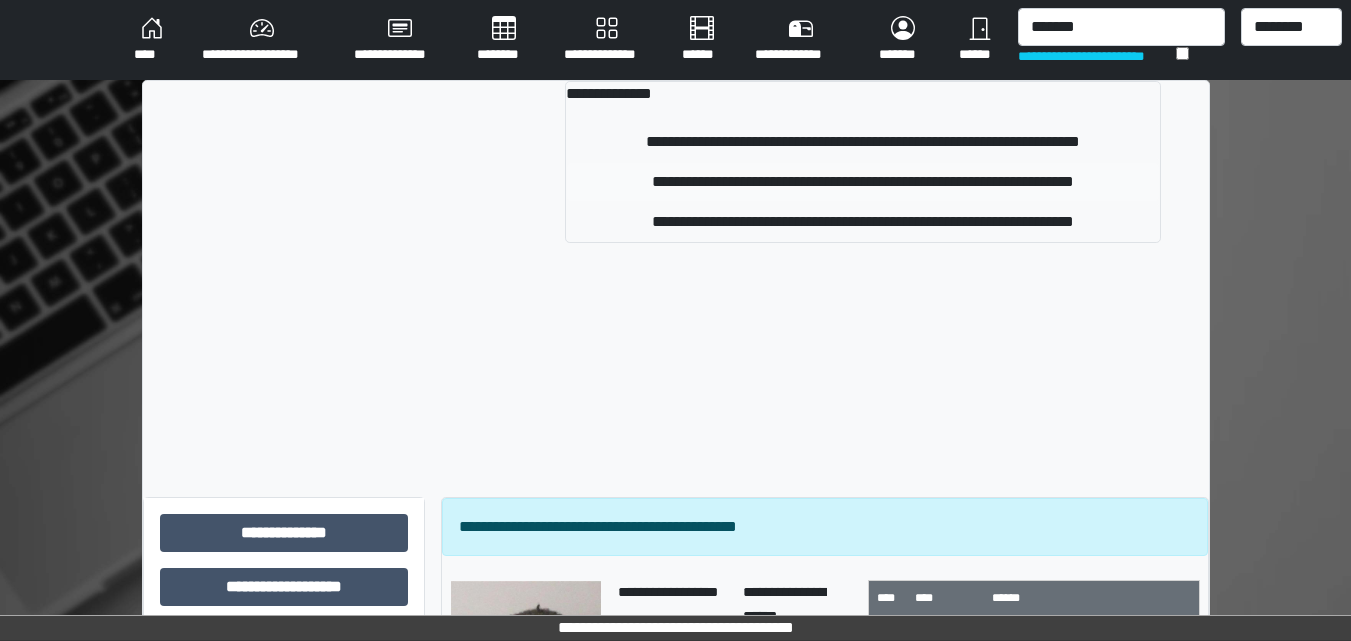 type 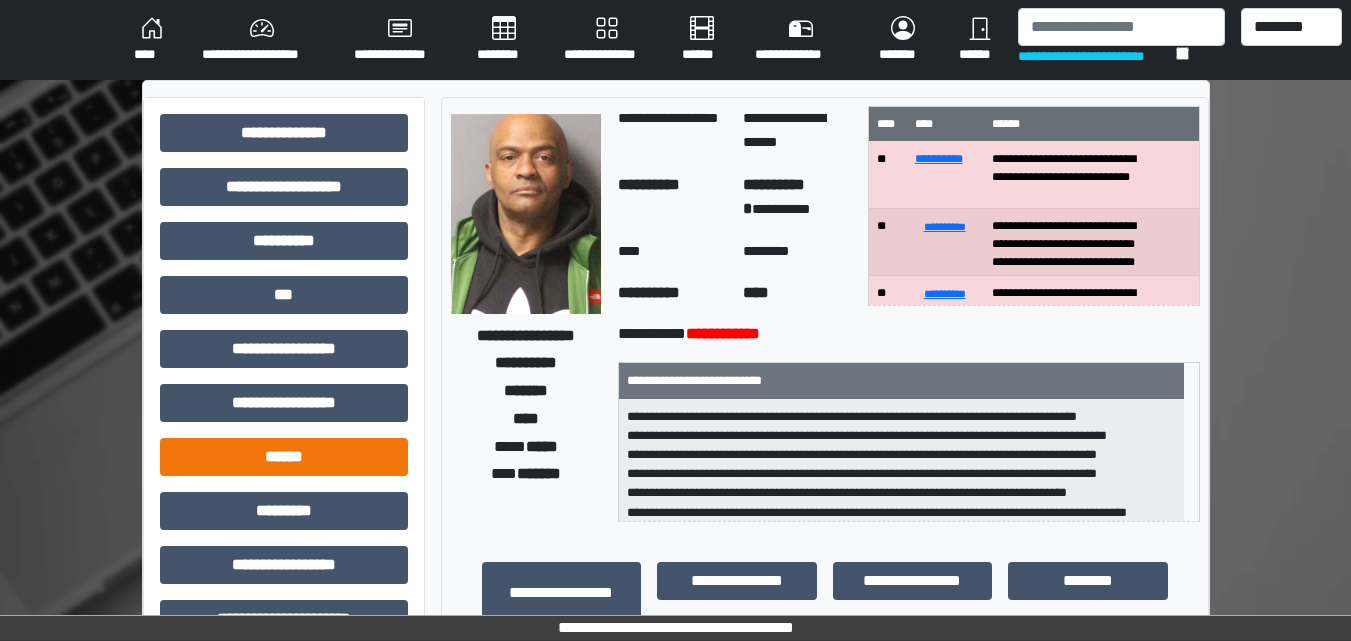 scroll, scrollTop: 533, scrollLeft: 0, axis: vertical 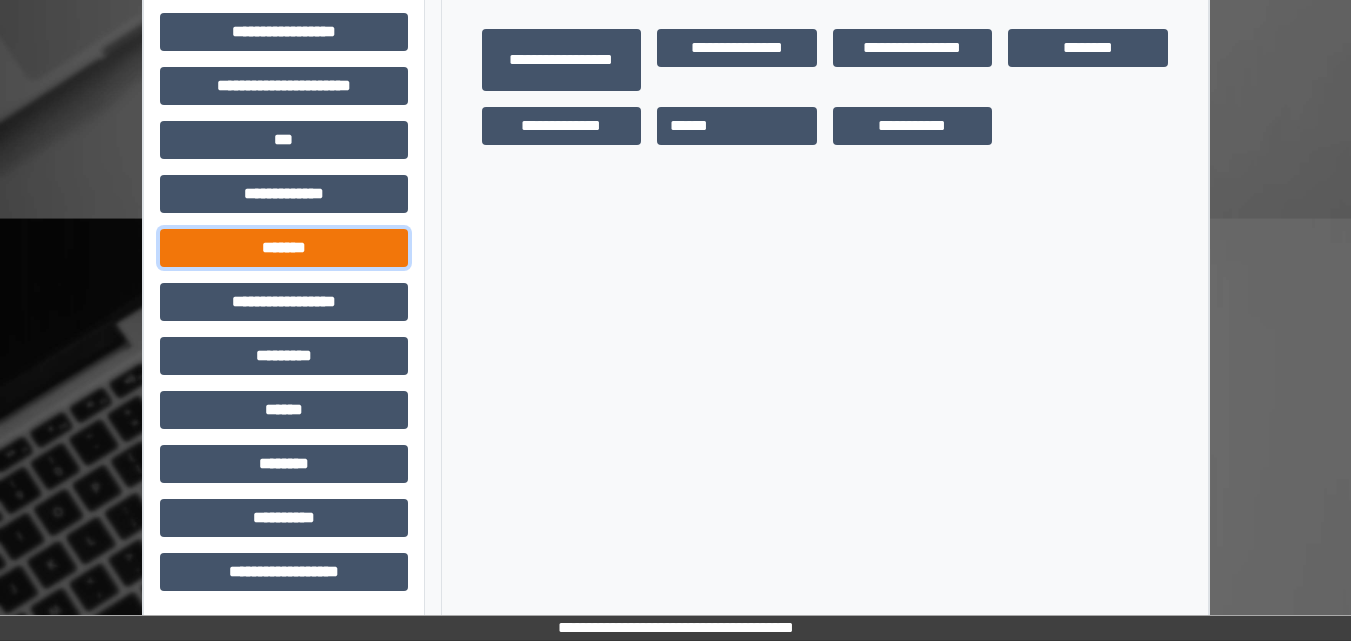 click on "*******" at bounding box center (284, 248) 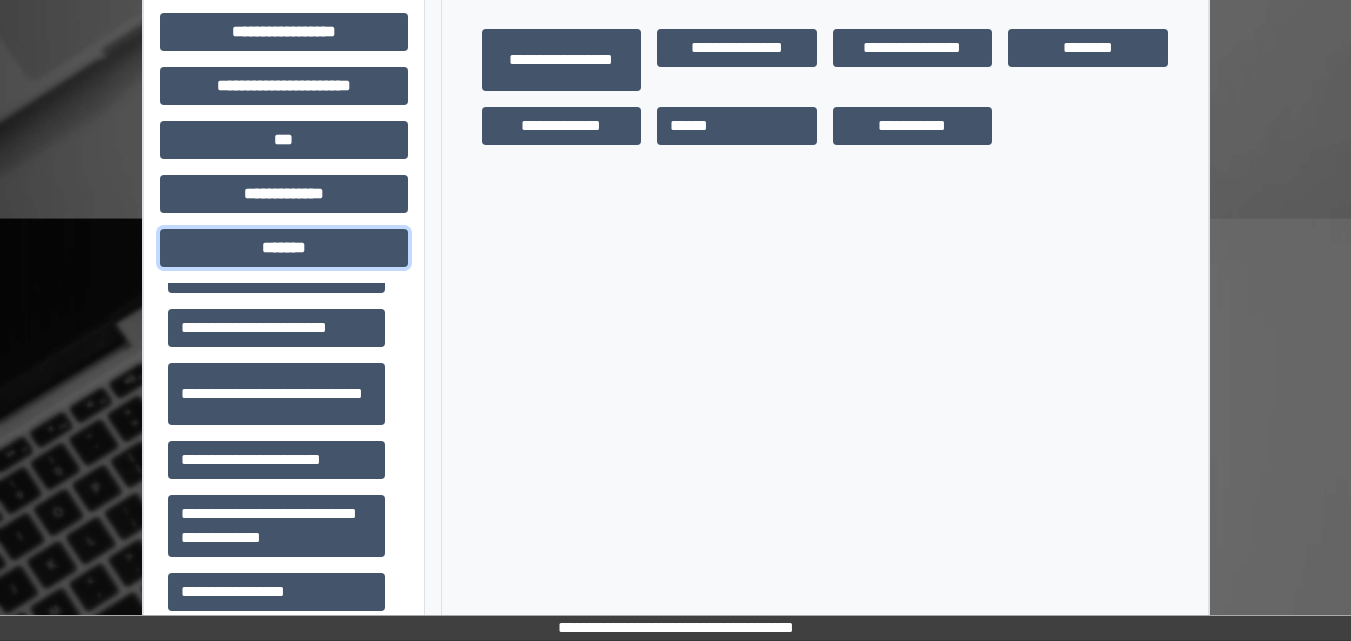 scroll, scrollTop: 922, scrollLeft: 0, axis: vertical 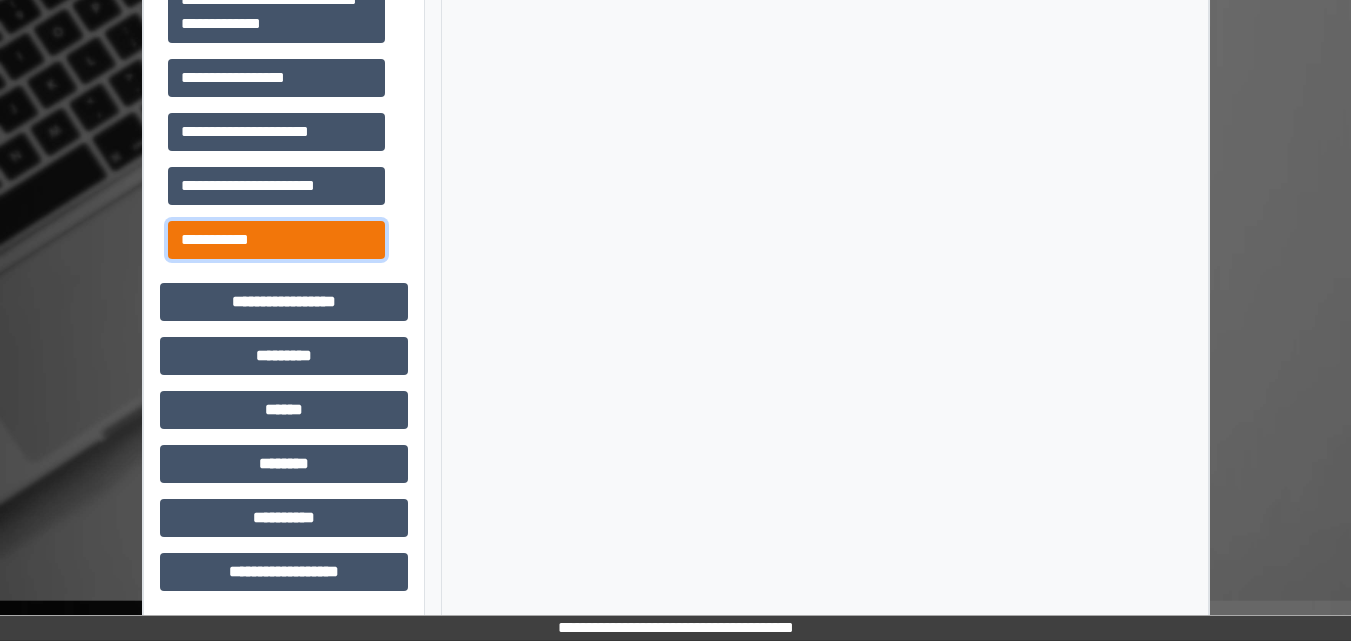 click on "**********" at bounding box center [276, 240] 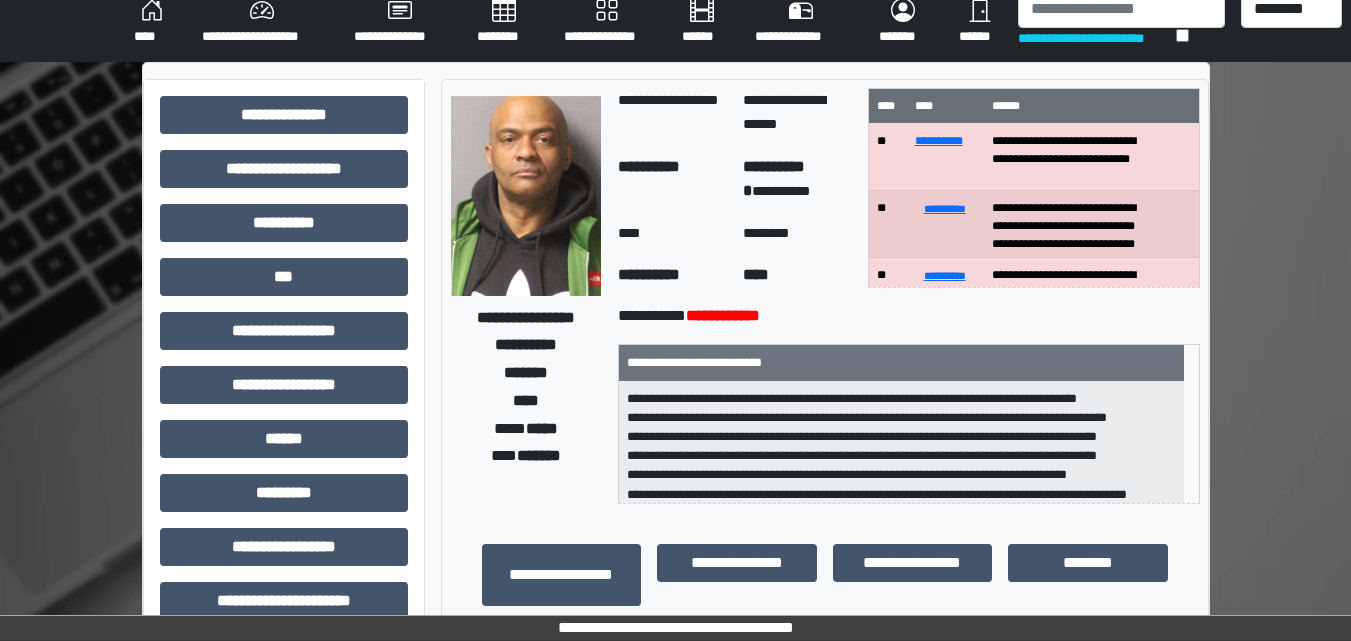 scroll, scrollTop: 0, scrollLeft: 0, axis: both 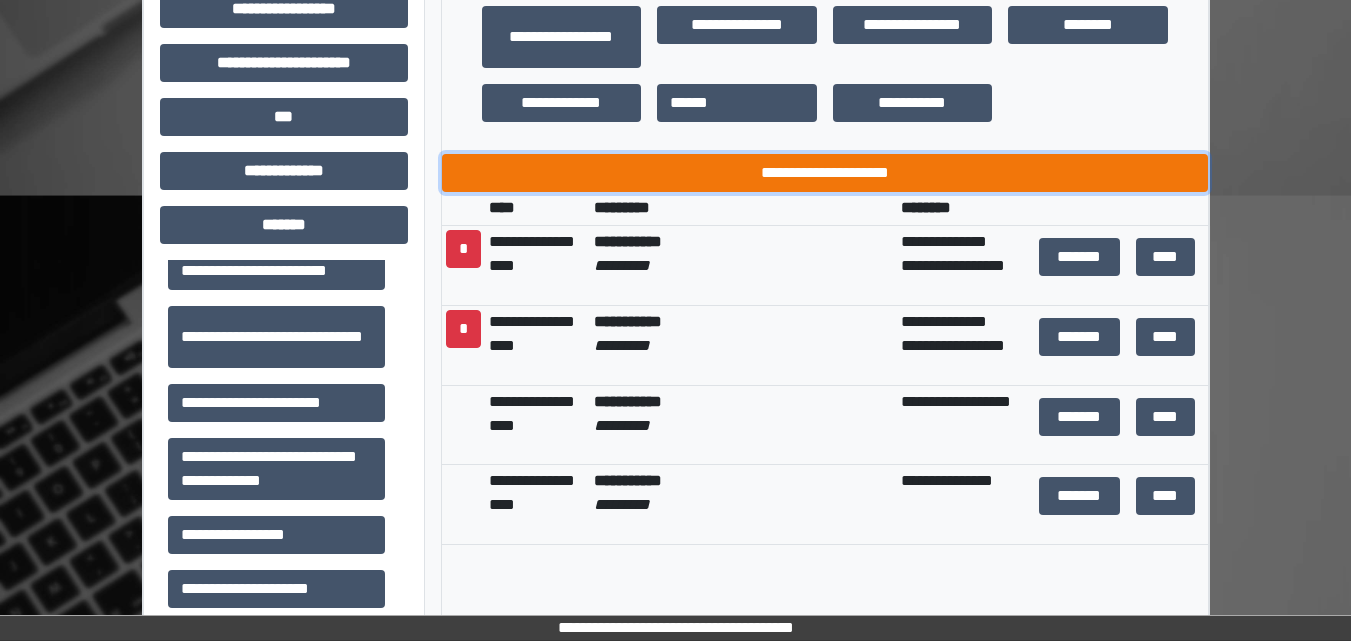 click on "**********" at bounding box center (825, 173) 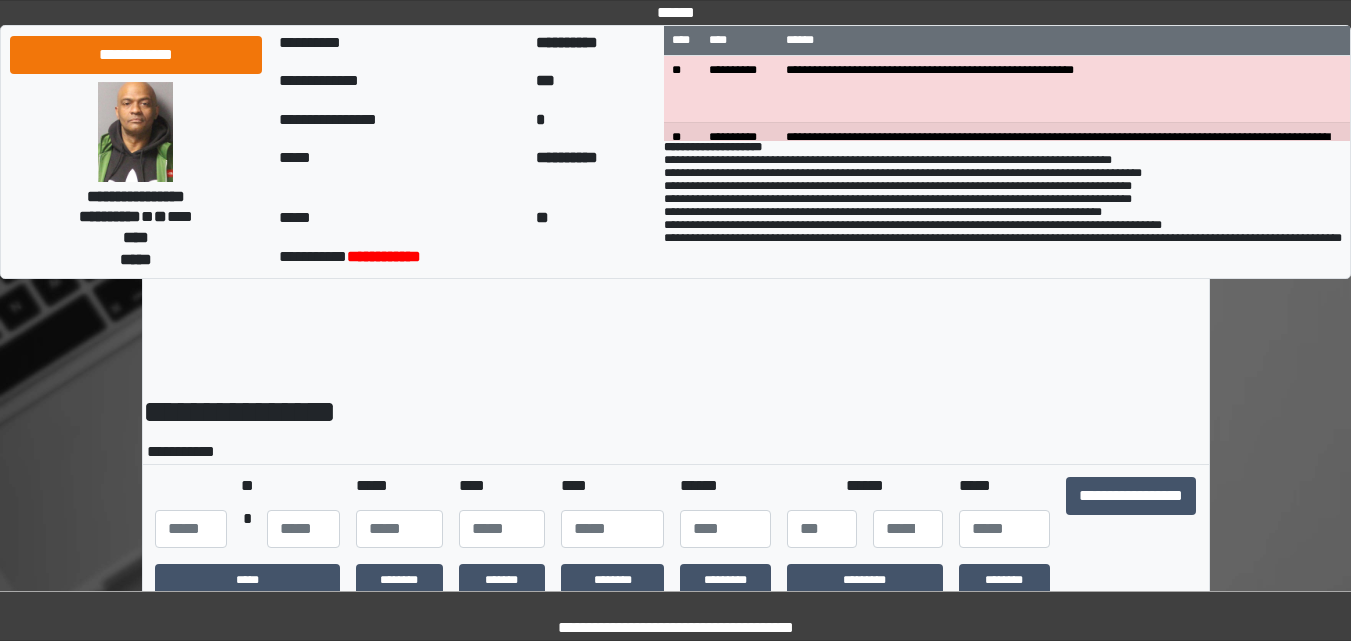 scroll, scrollTop: 0, scrollLeft: 0, axis: both 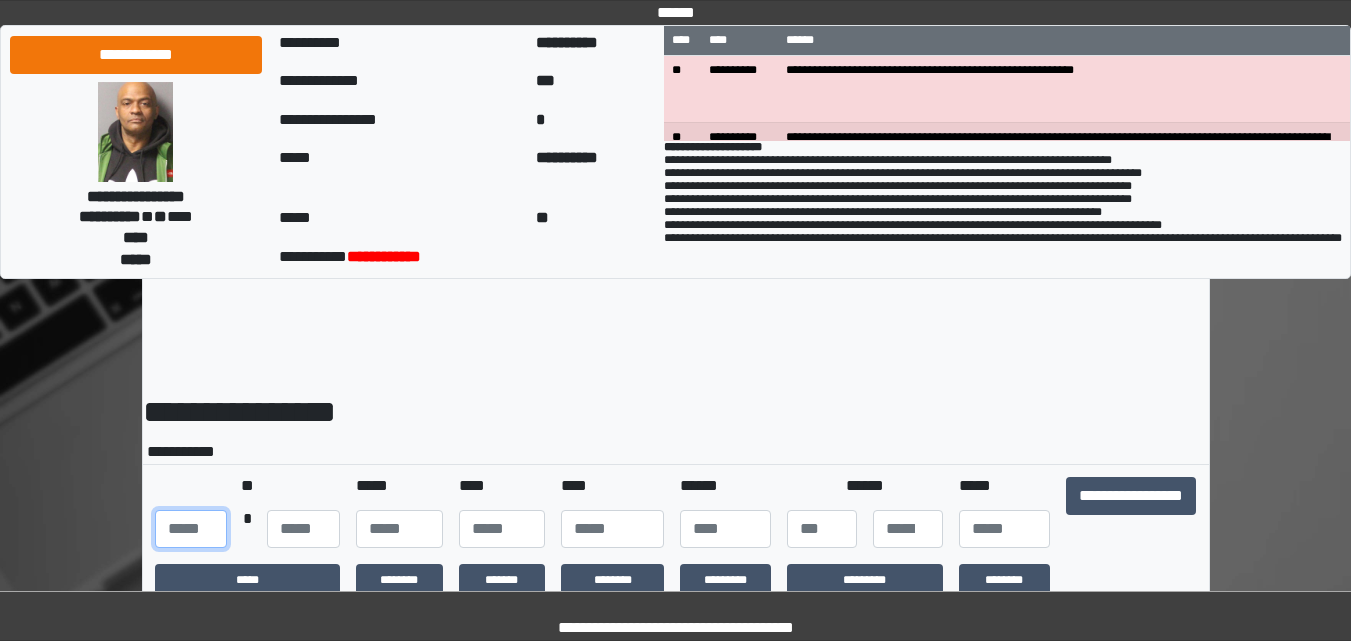 click at bounding box center (191, 529) 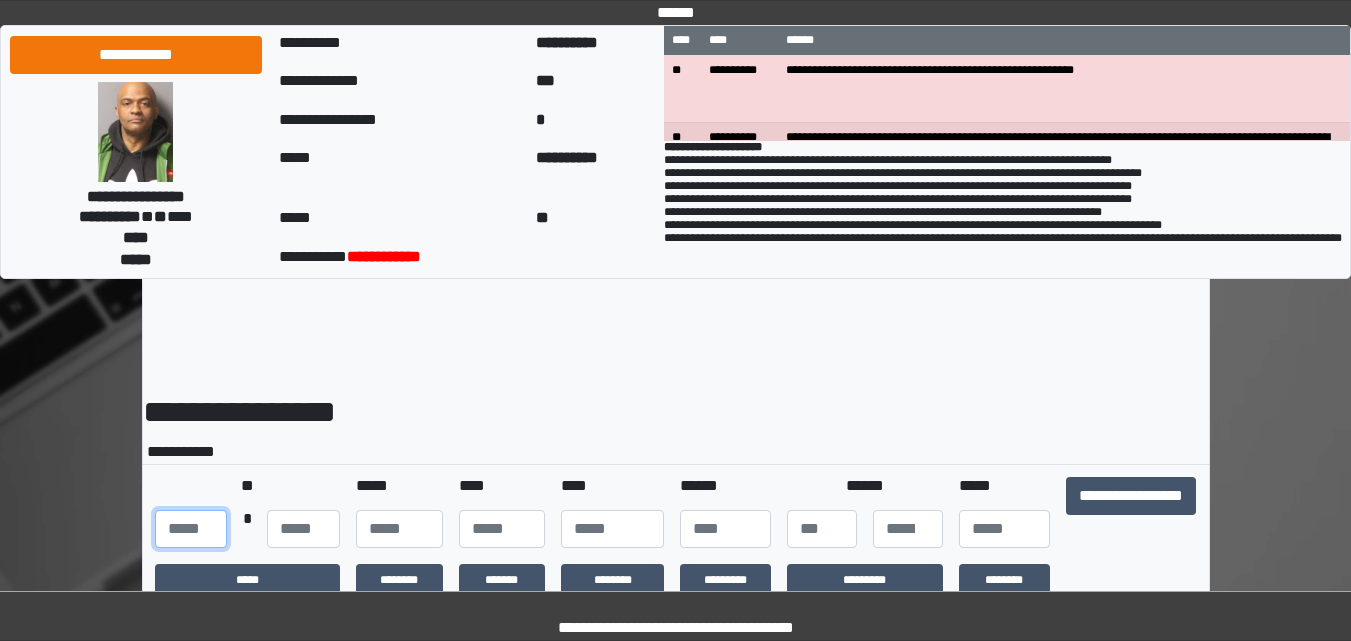 type on "***" 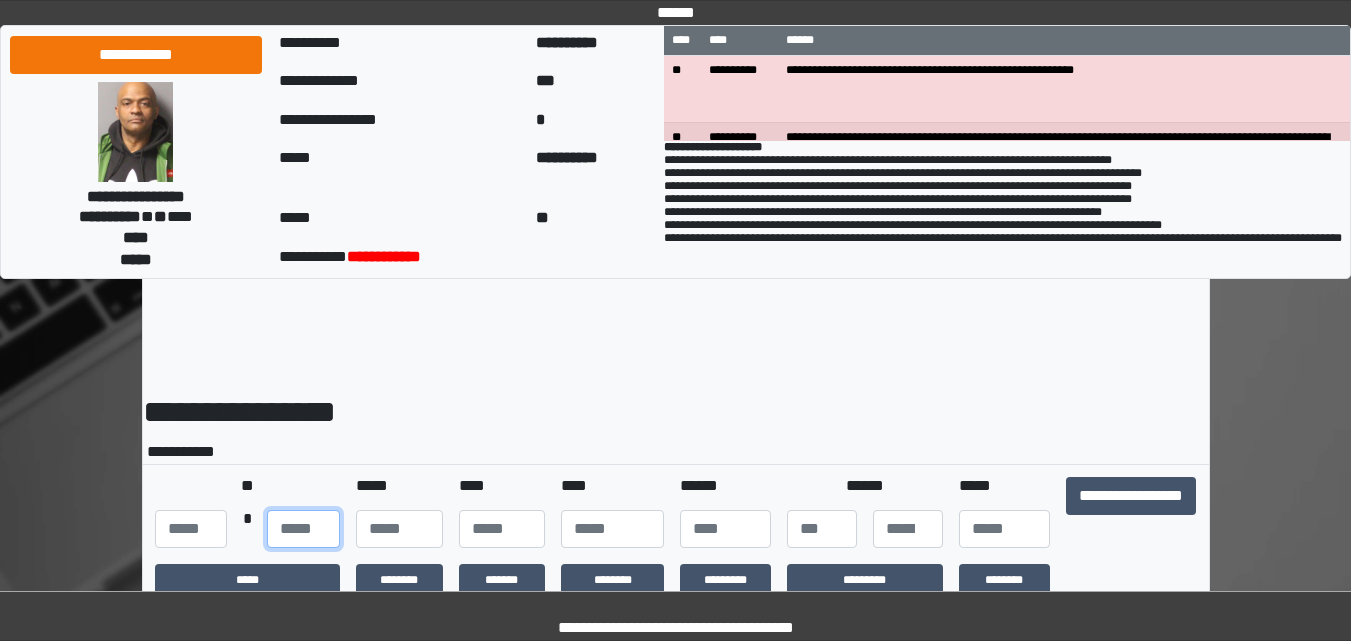 click at bounding box center (303, 529) 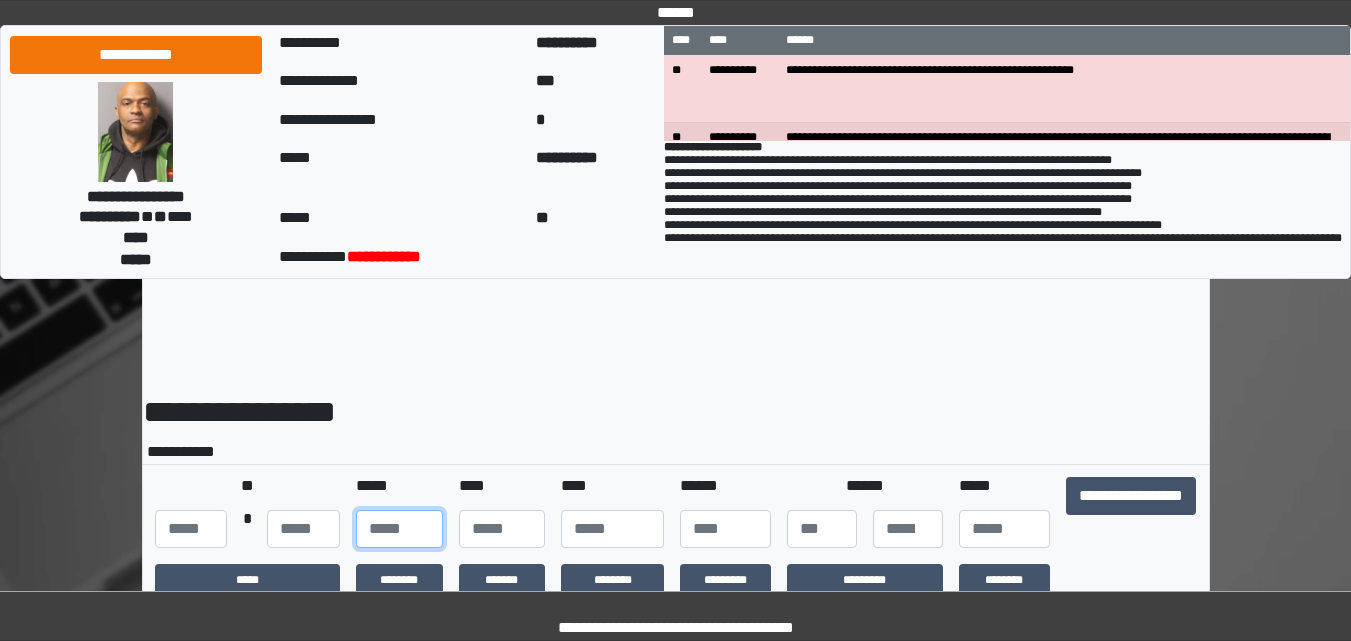 click at bounding box center (399, 529) 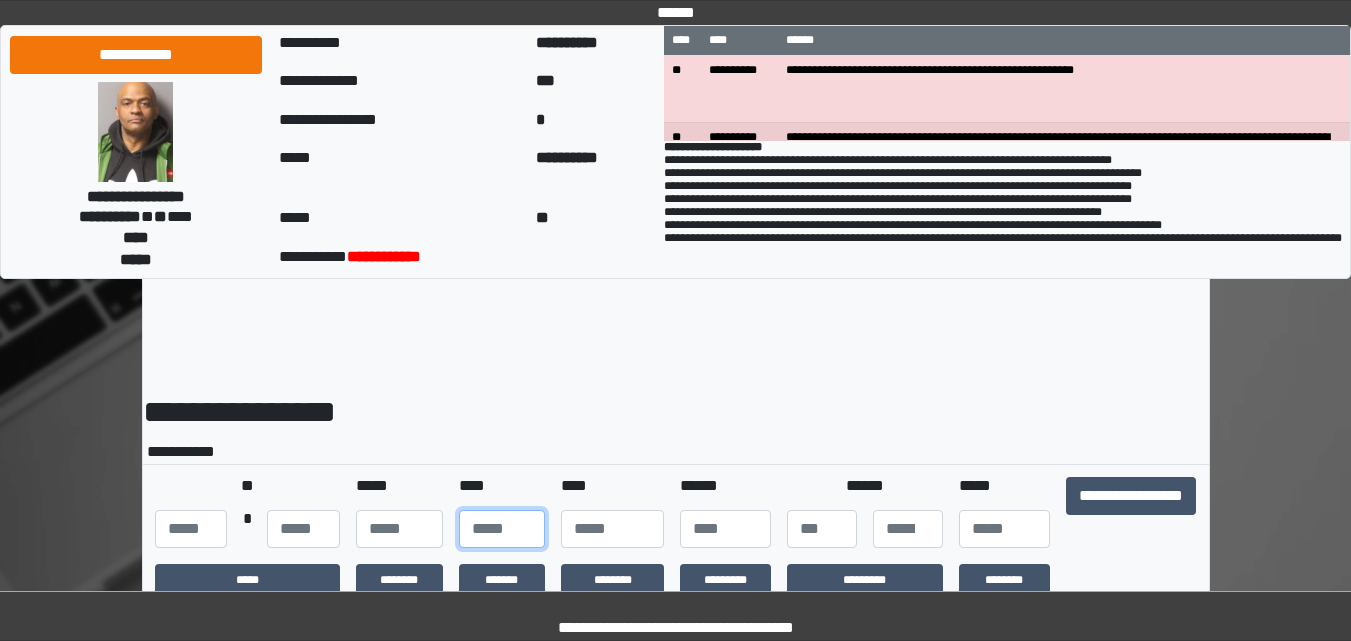 click at bounding box center [502, 529] 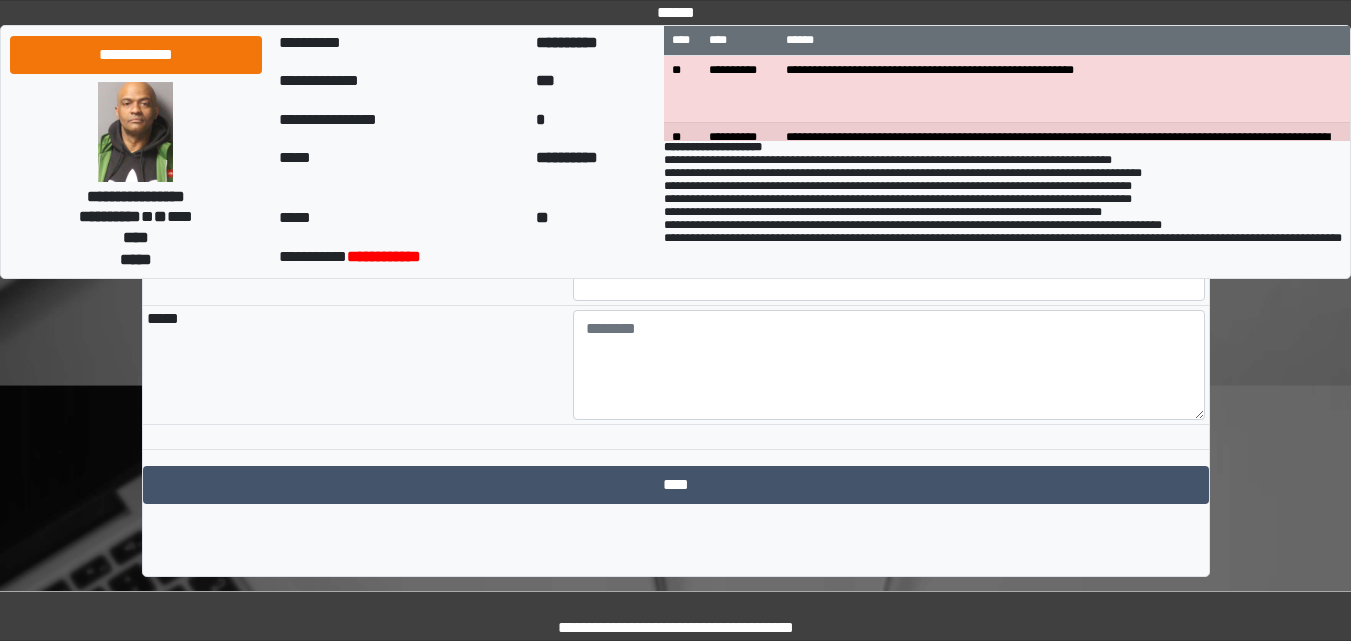 scroll, scrollTop: 0, scrollLeft: 0, axis: both 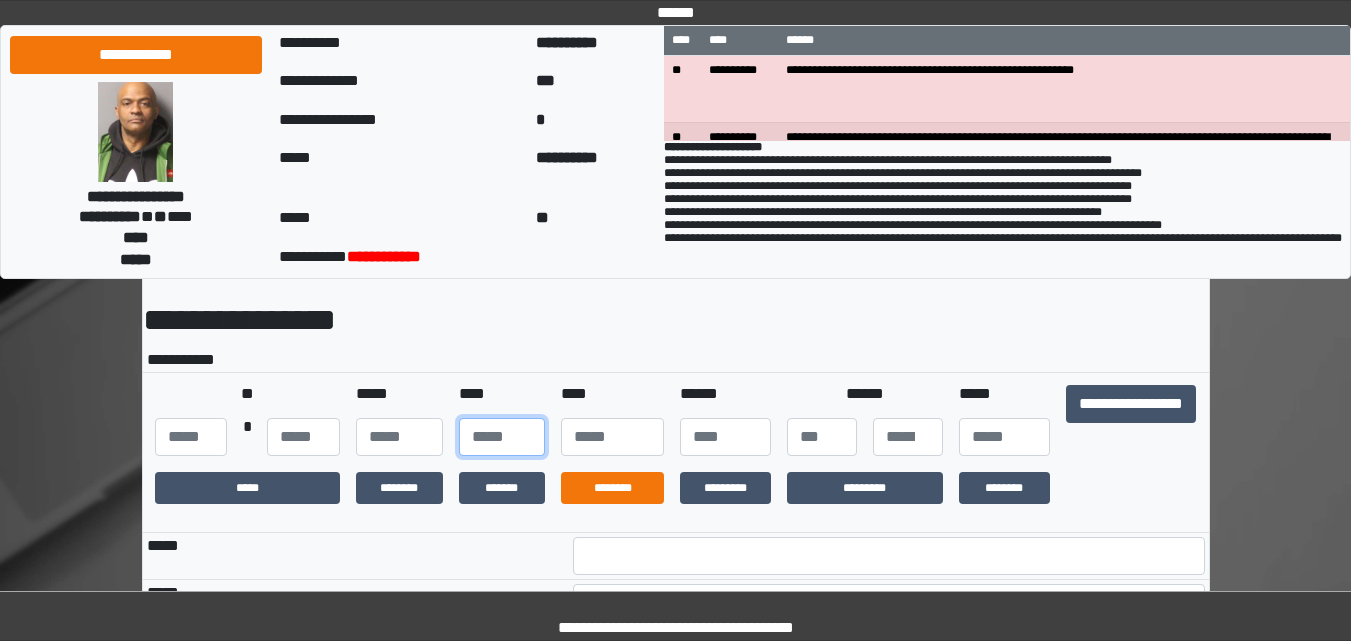 type on "**" 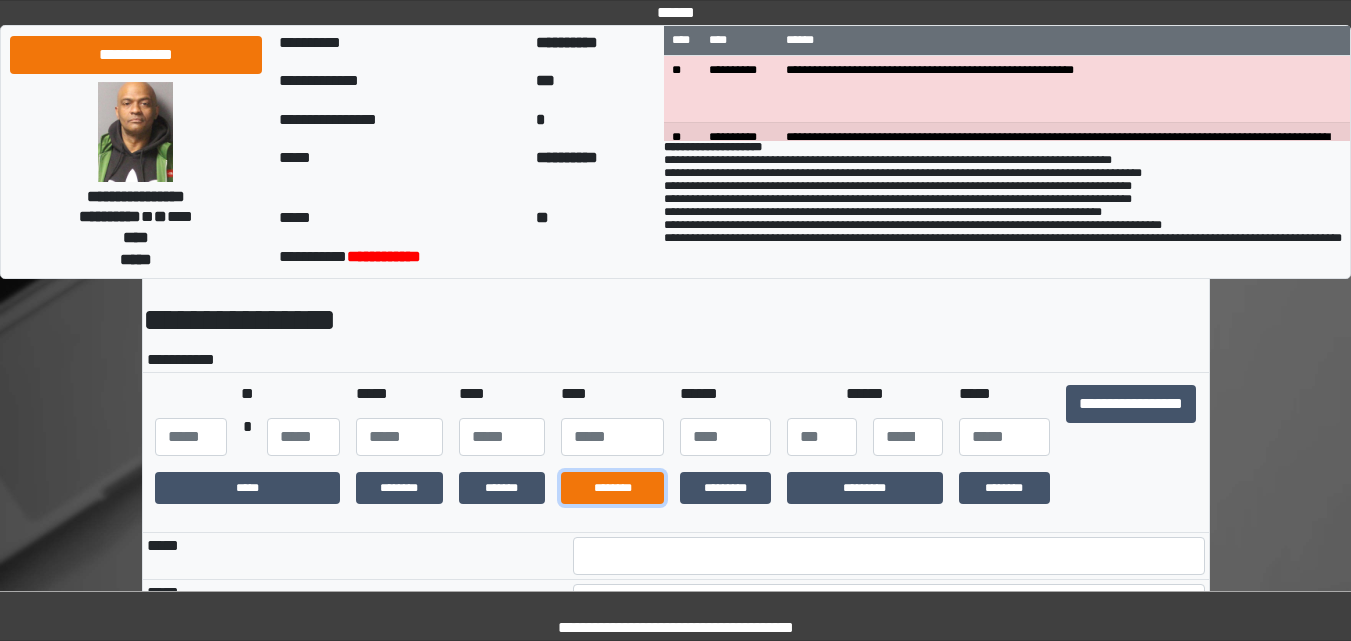 drag, startPoint x: 605, startPoint y: 502, endPoint x: 673, endPoint y: 485, distance: 70.0928 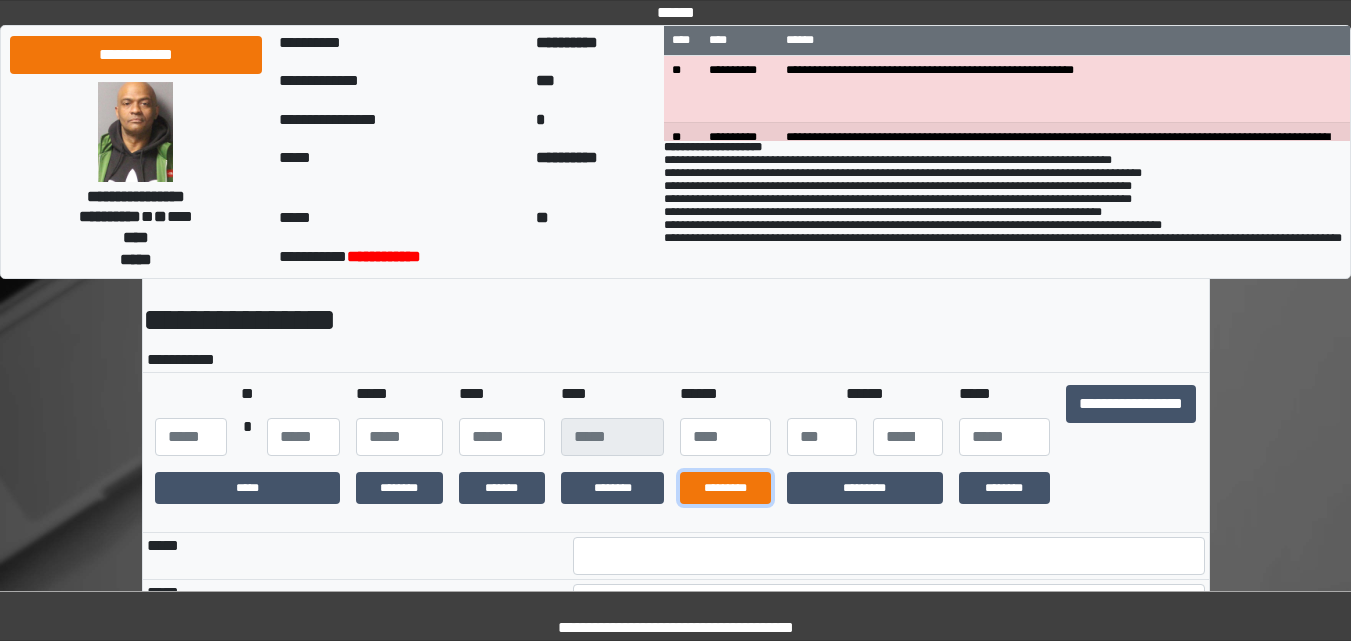click on "*********" at bounding box center [725, 488] 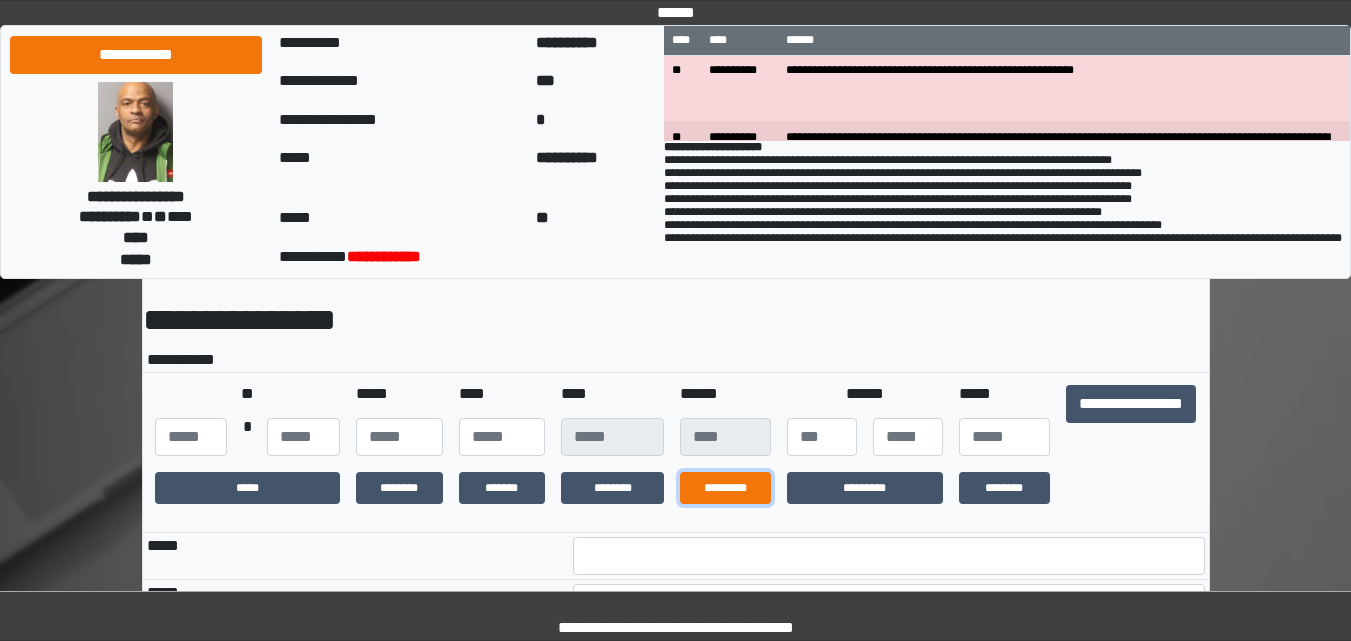 click on "*********" at bounding box center (725, 488) 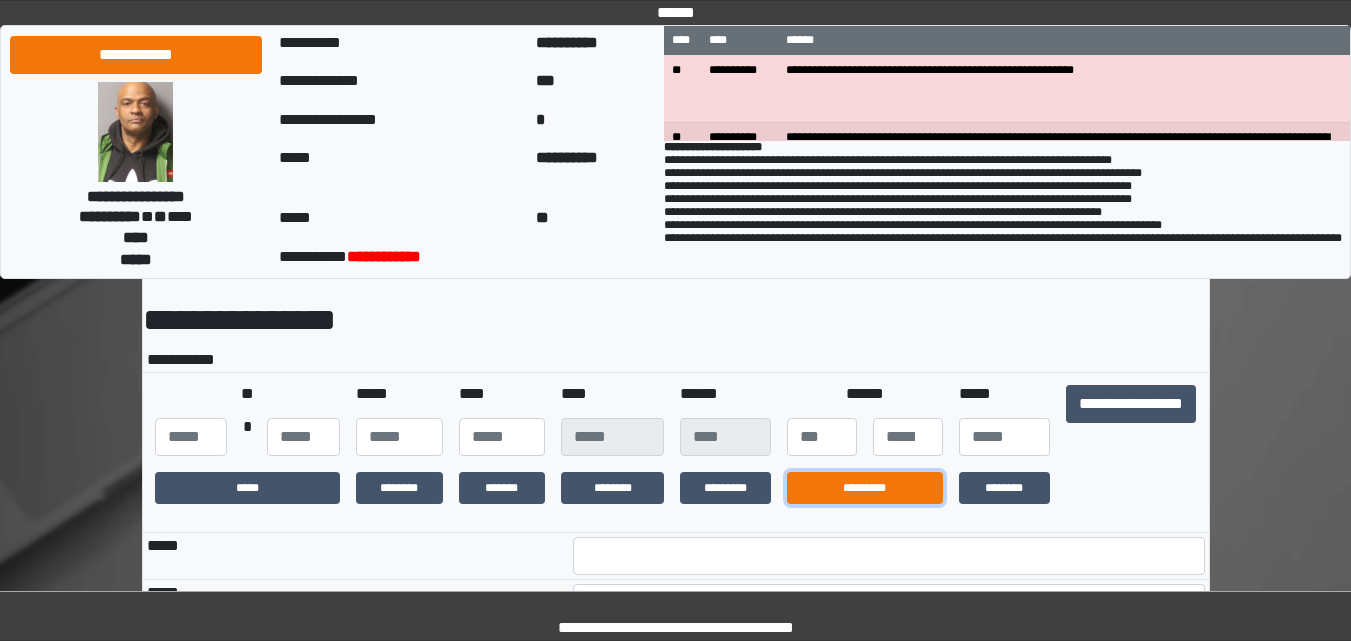 drag, startPoint x: 854, startPoint y: 492, endPoint x: 844, endPoint y: 507, distance: 18.027756 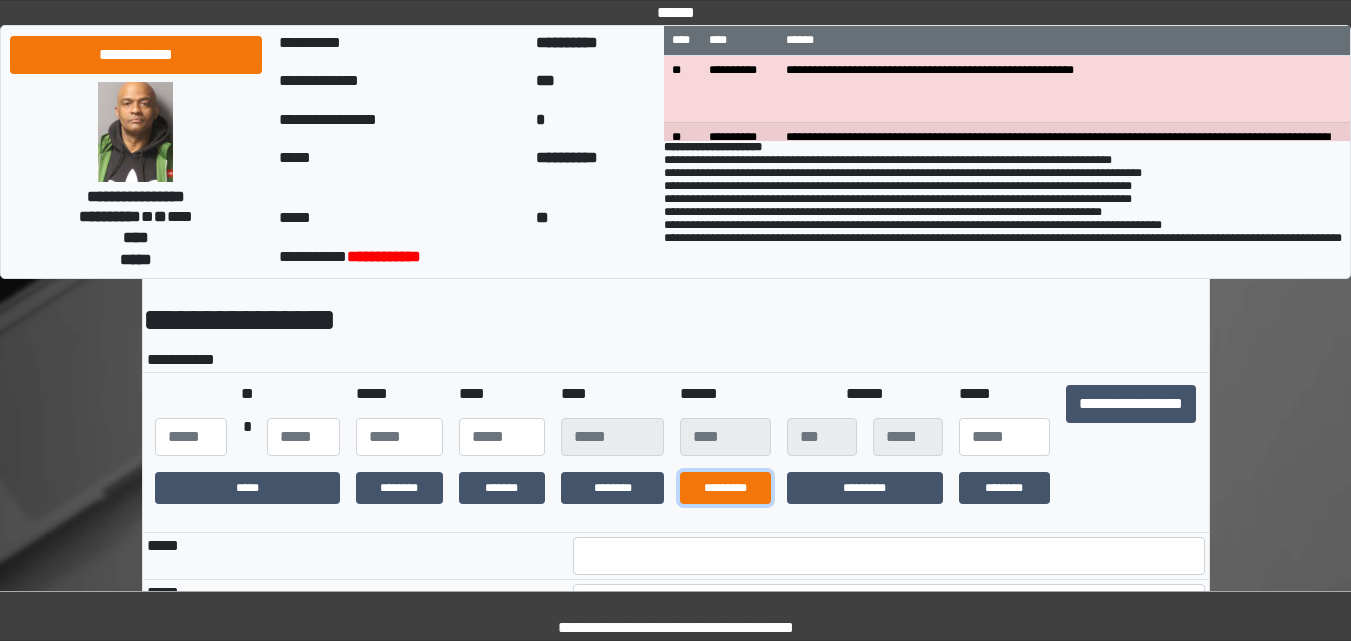 click on "*********" at bounding box center [725, 488] 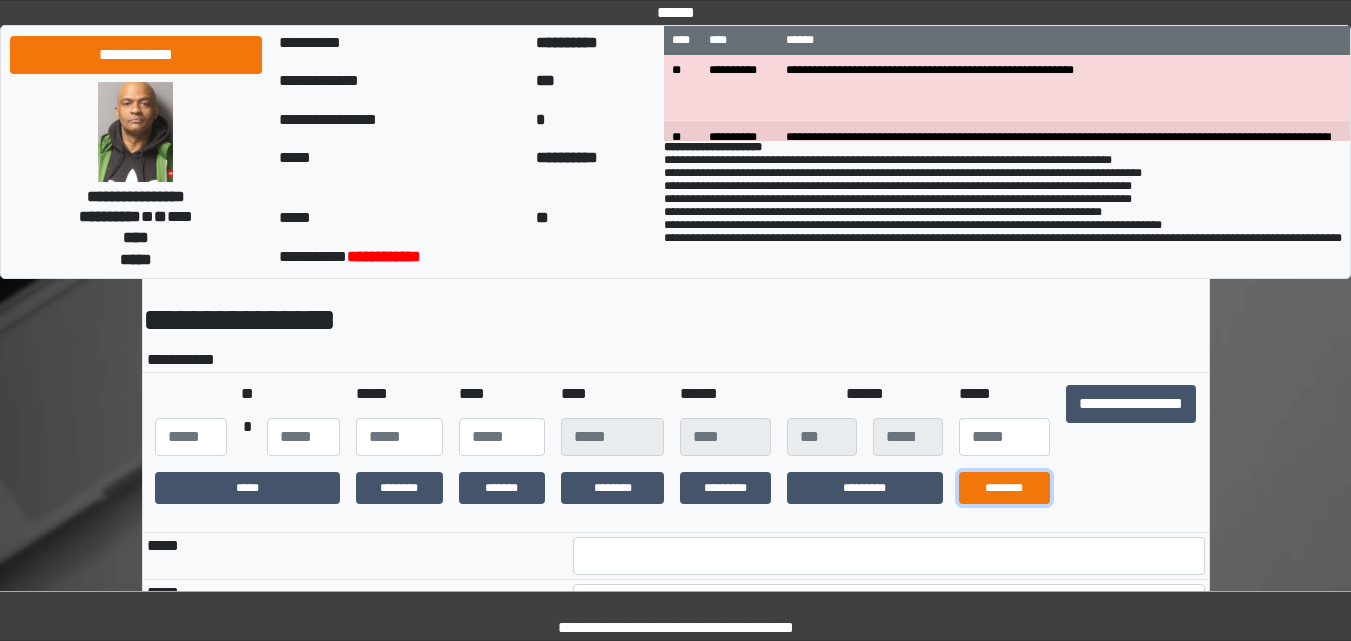 click on "********" at bounding box center [1004, 488] 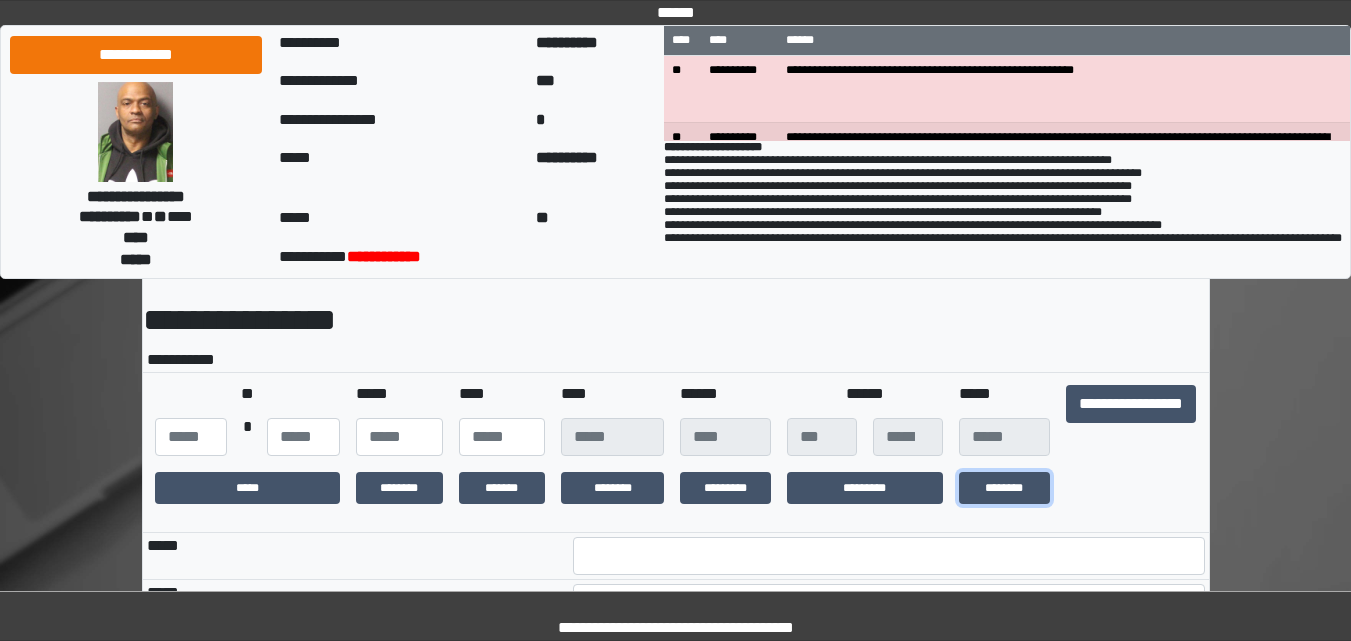 scroll, scrollTop: 366, scrollLeft: 0, axis: vertical 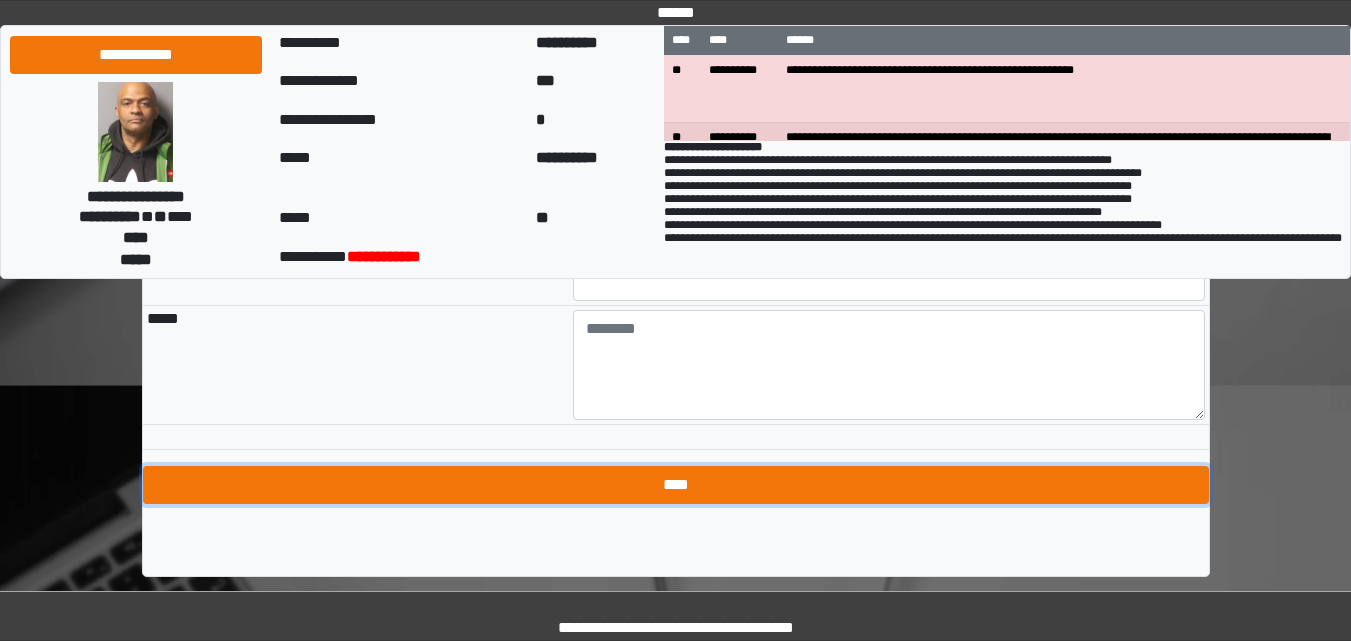 click on "****" at bounding box center (676, 485) 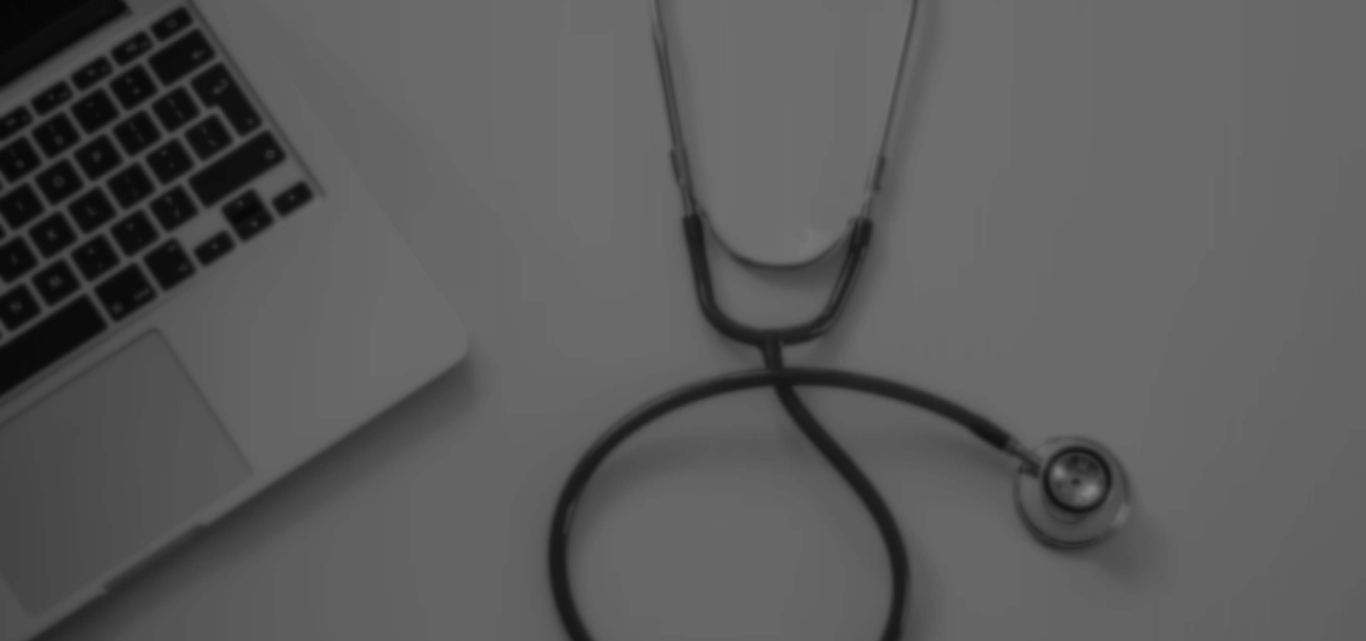 scroll, scrollTop: 0, scrollLeft: 0, axis: both 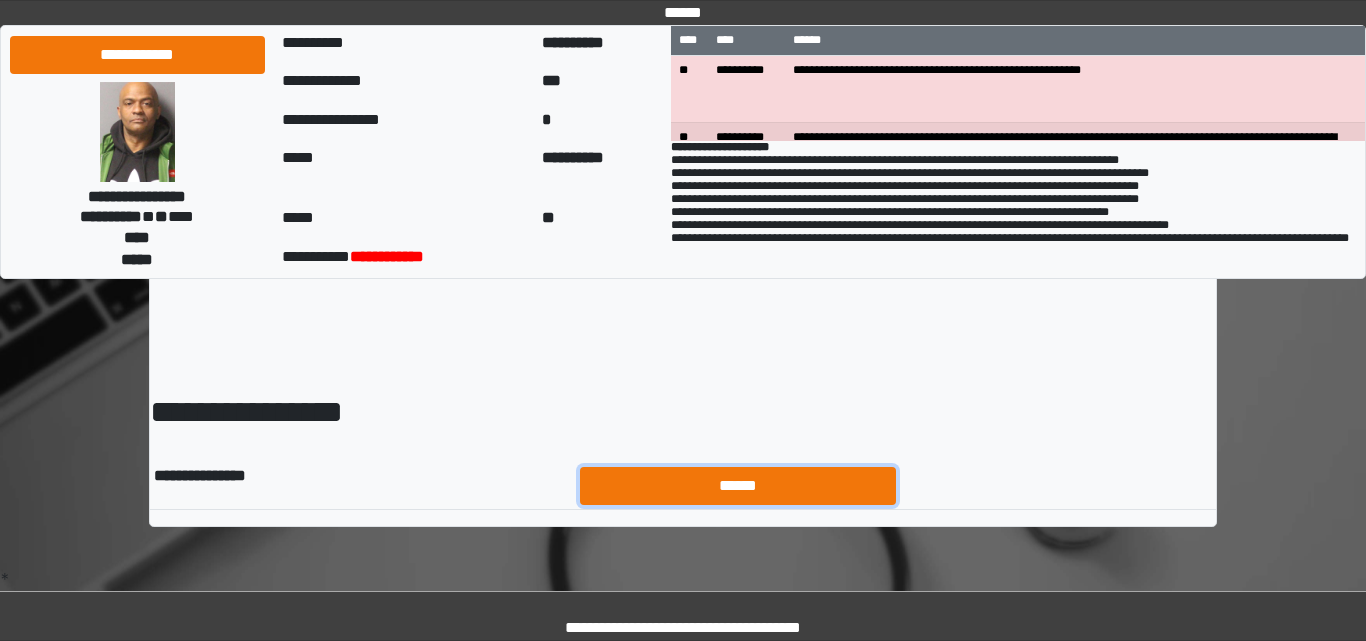click on "******" at bounding box center (738, 486) 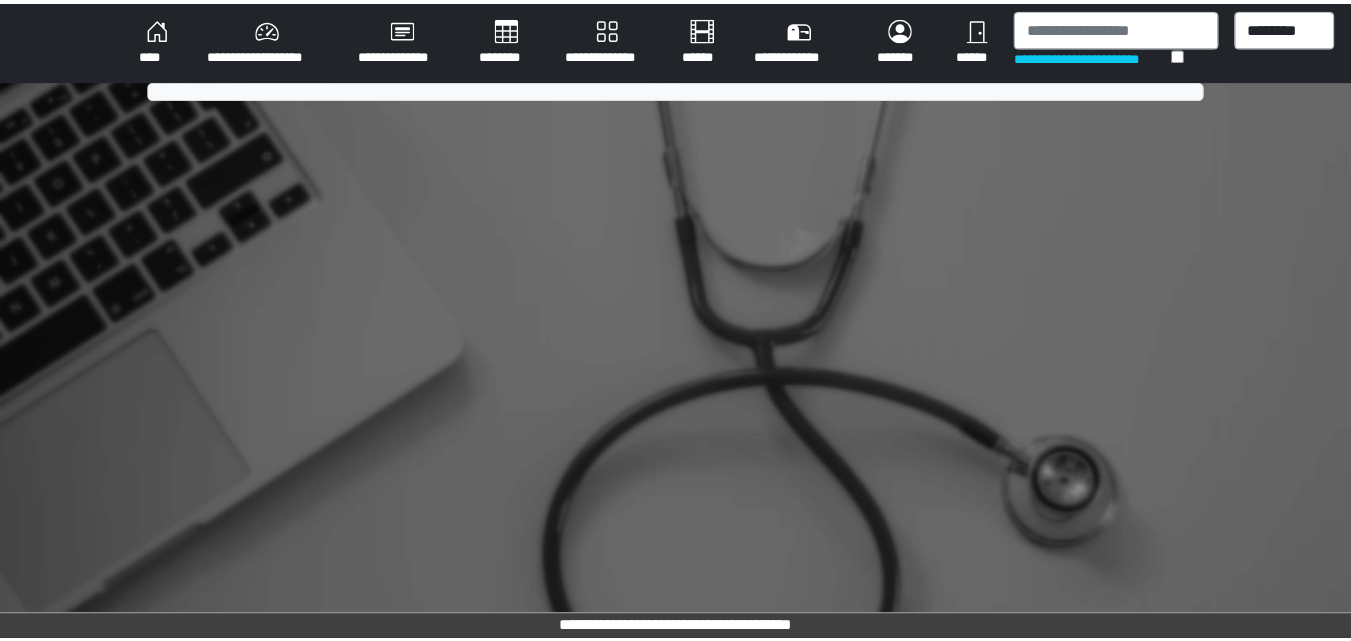 scroll, scrollTop: 0, scrollLeft: 0, axis: both 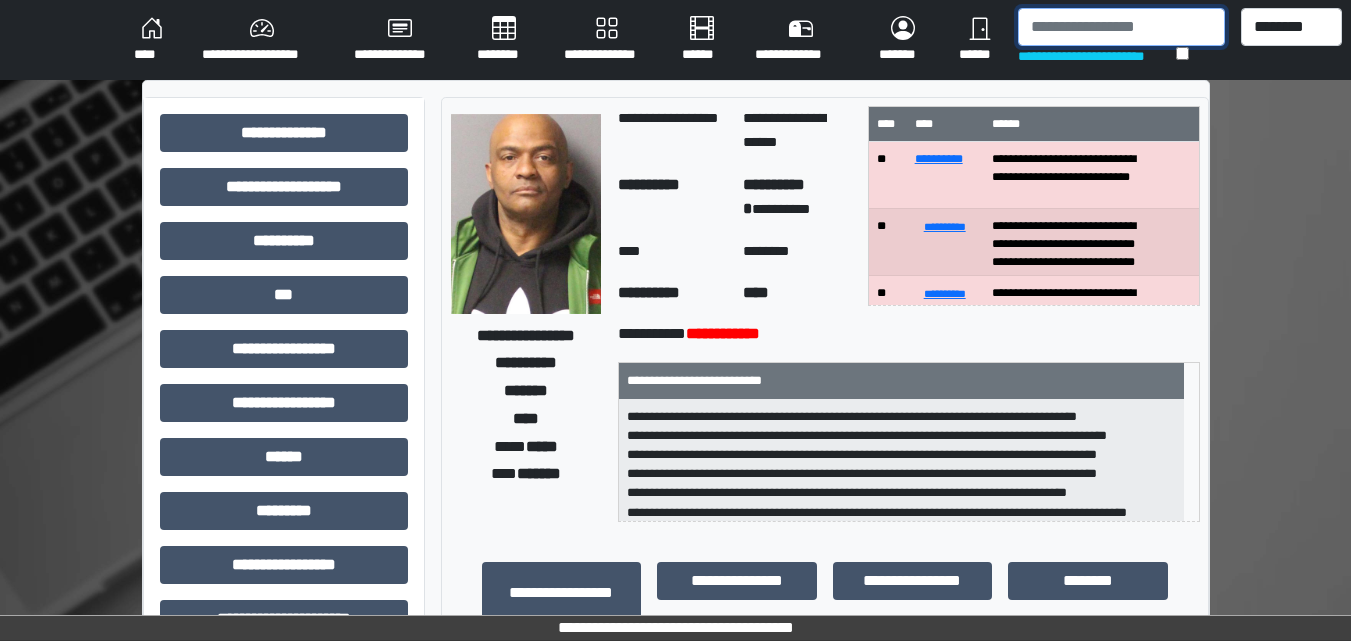 click at bounding box center [1121, 27] 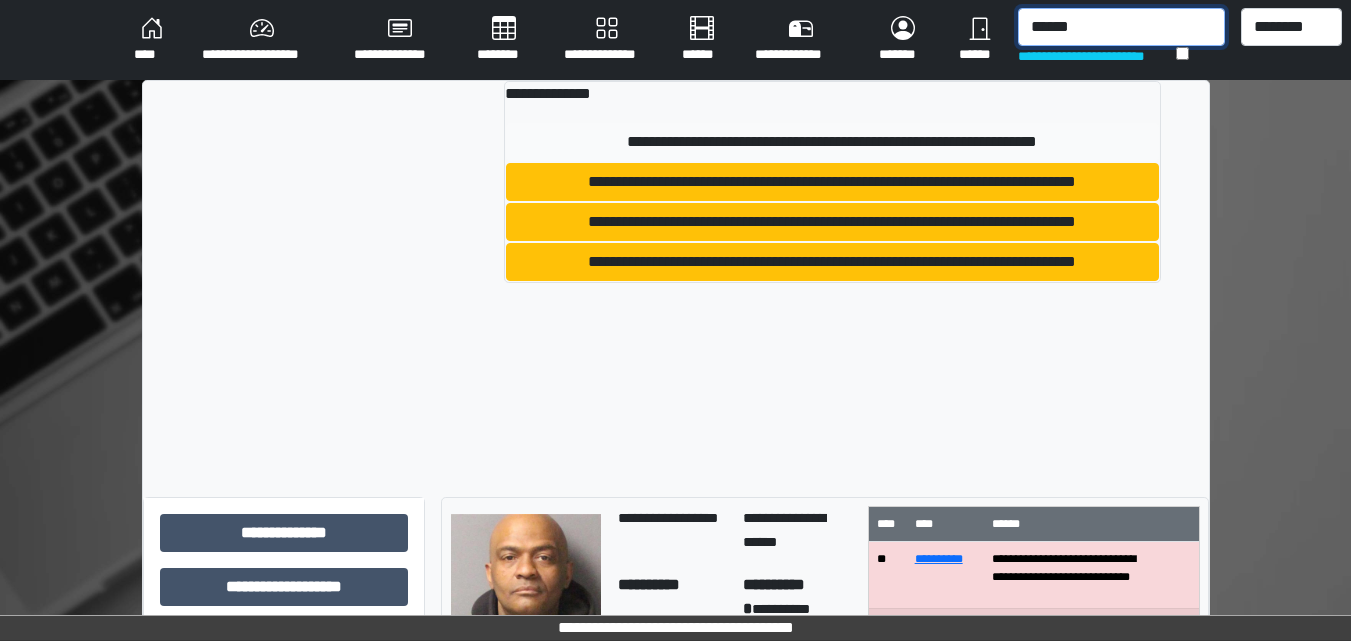 type on "******" 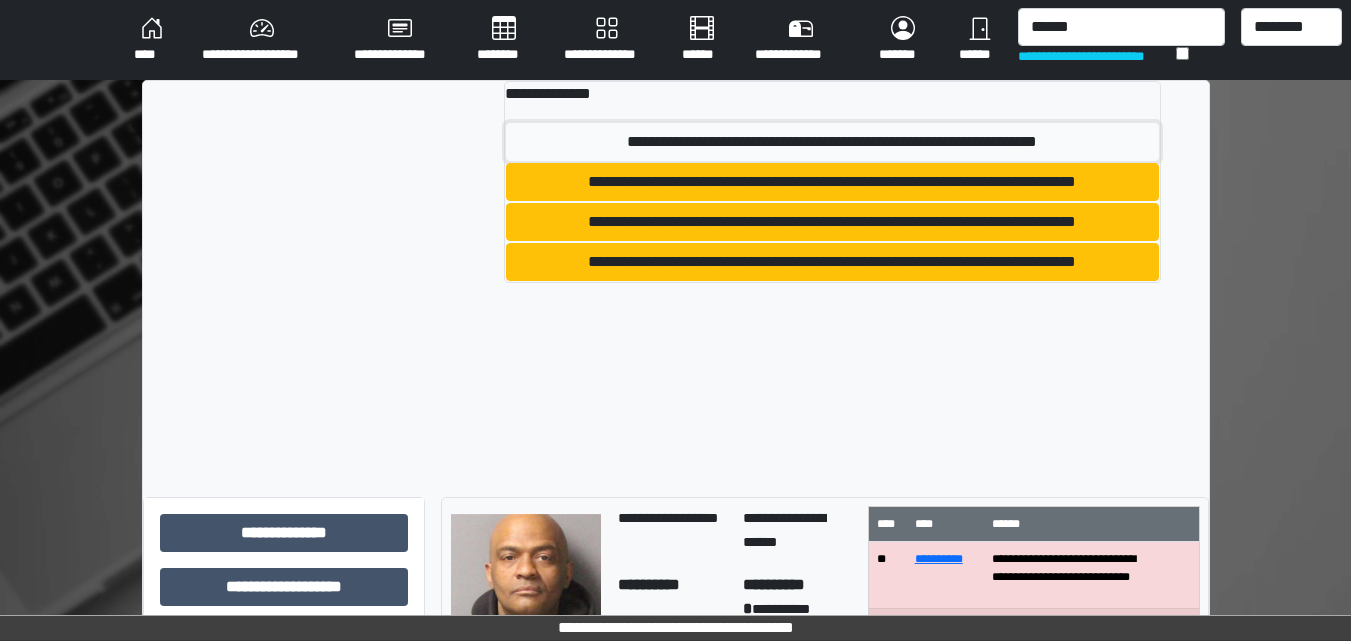 click on "**********" at bounding box center (832, 142) 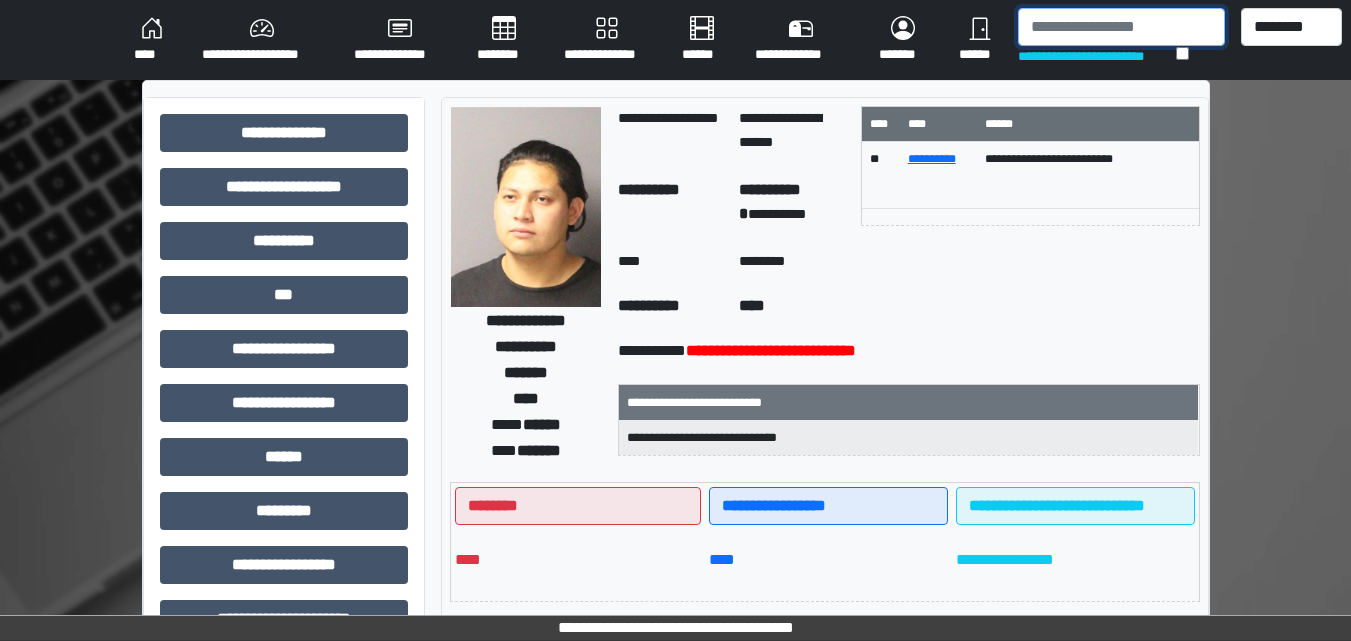 click at bounding box center [1121, 27] 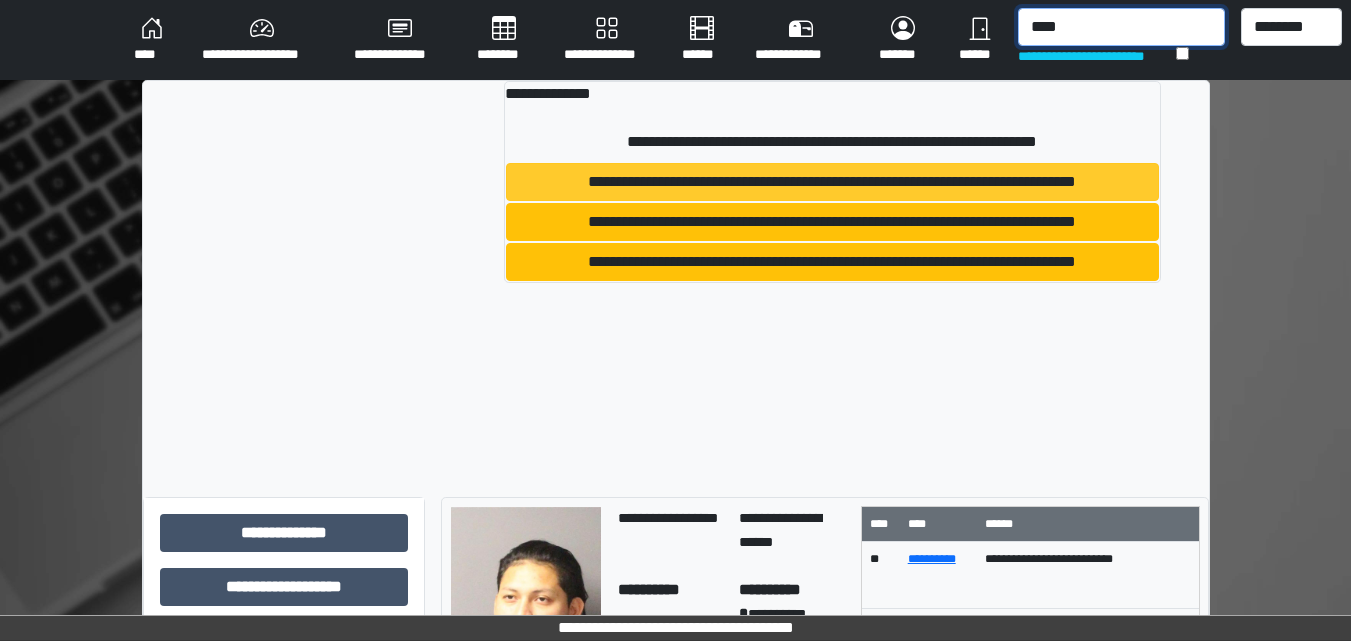 type on "****" 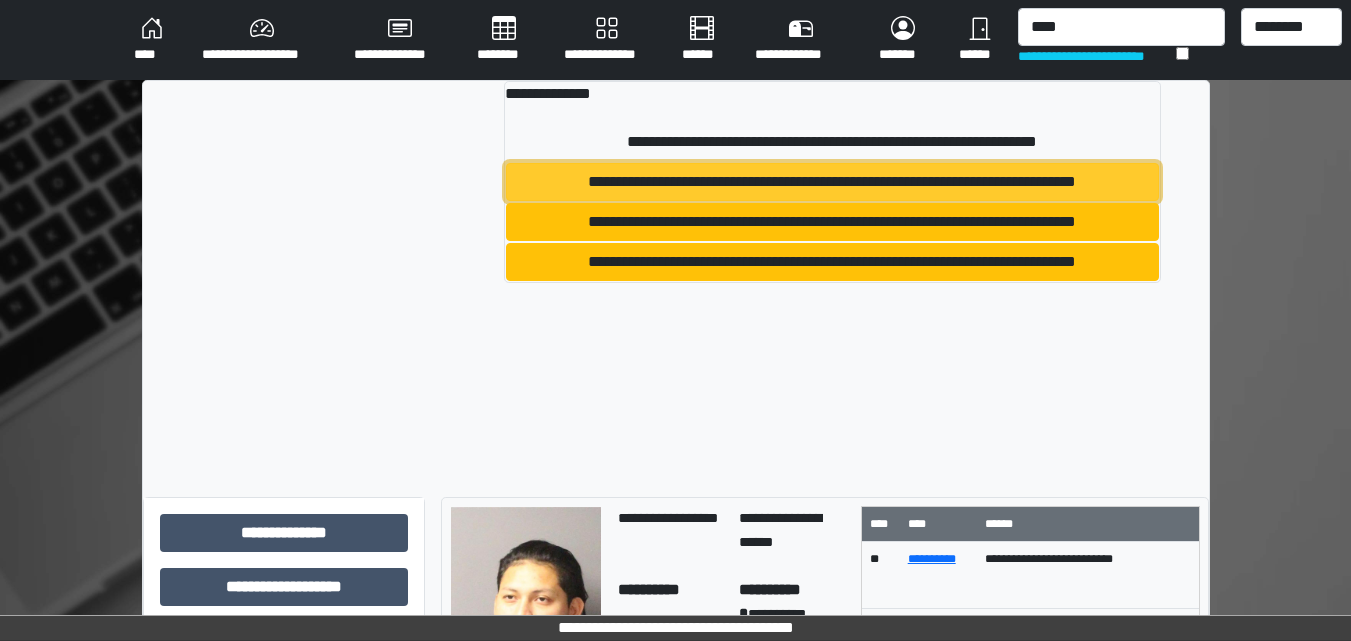 click on "**********" at bounding box center (832, 182) 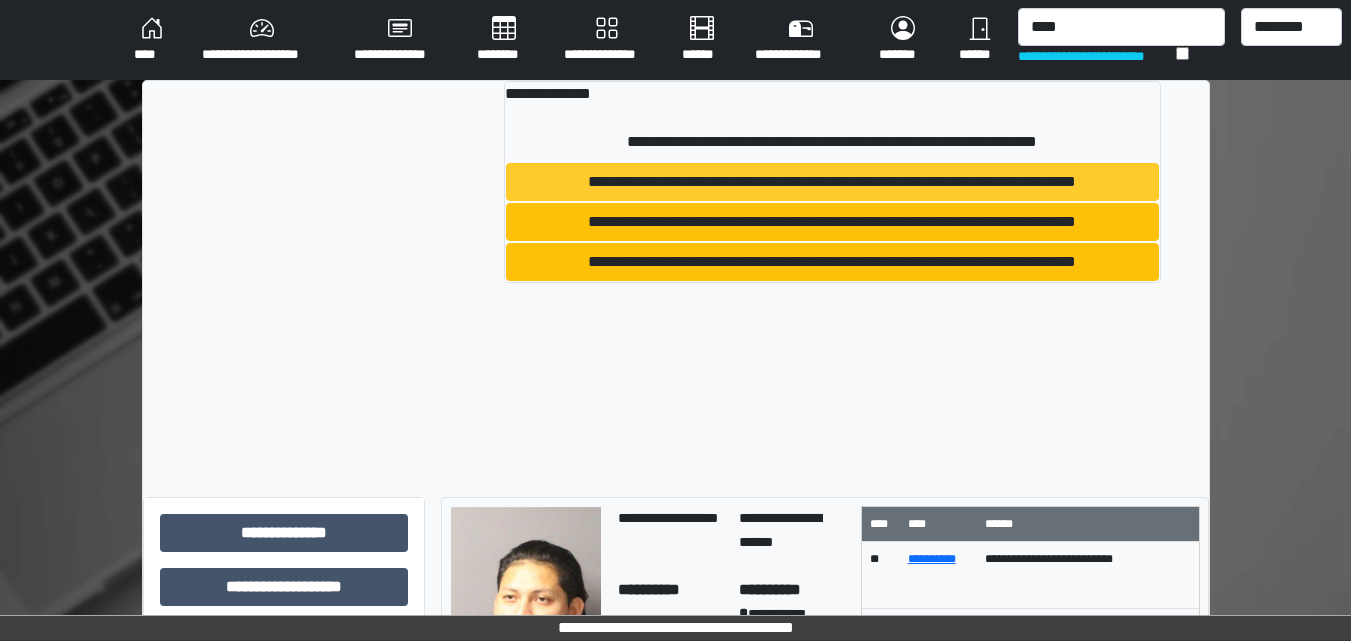 type 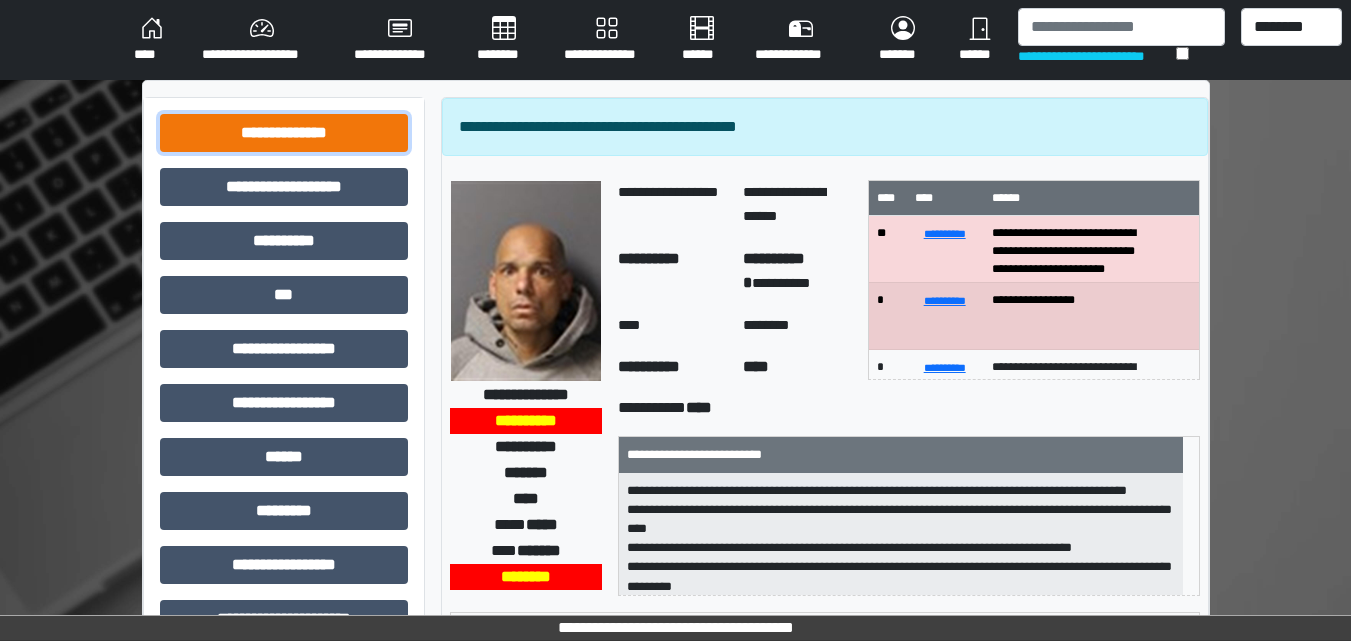 click on "**********" at bounding box center (284, 133) 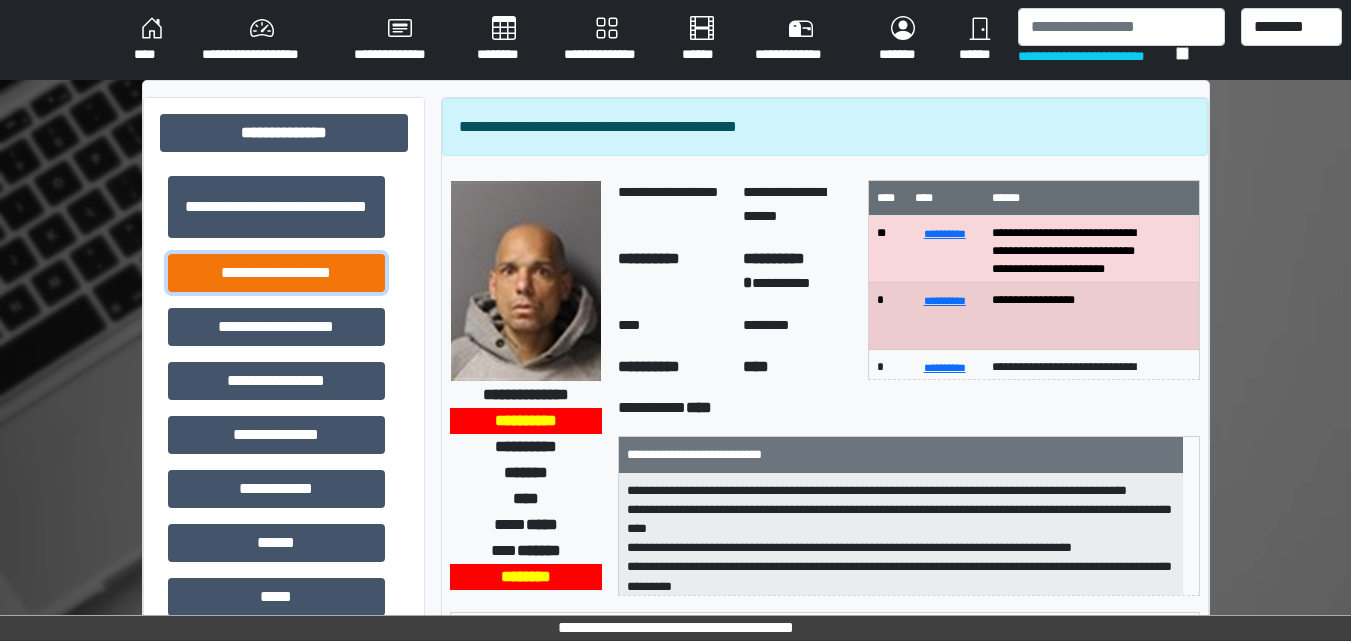 click on "**********" at bounding box center (276, 273) 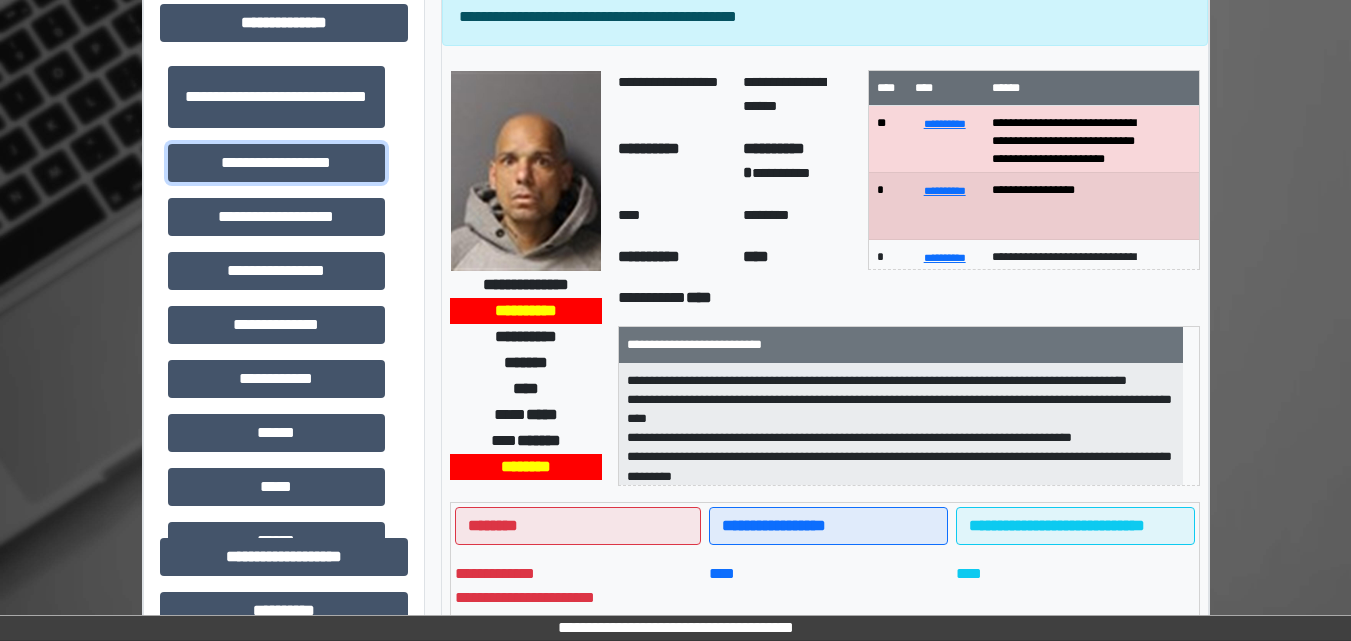 scroll, scrollTop: 0, scrollLeft: 0, axis: both 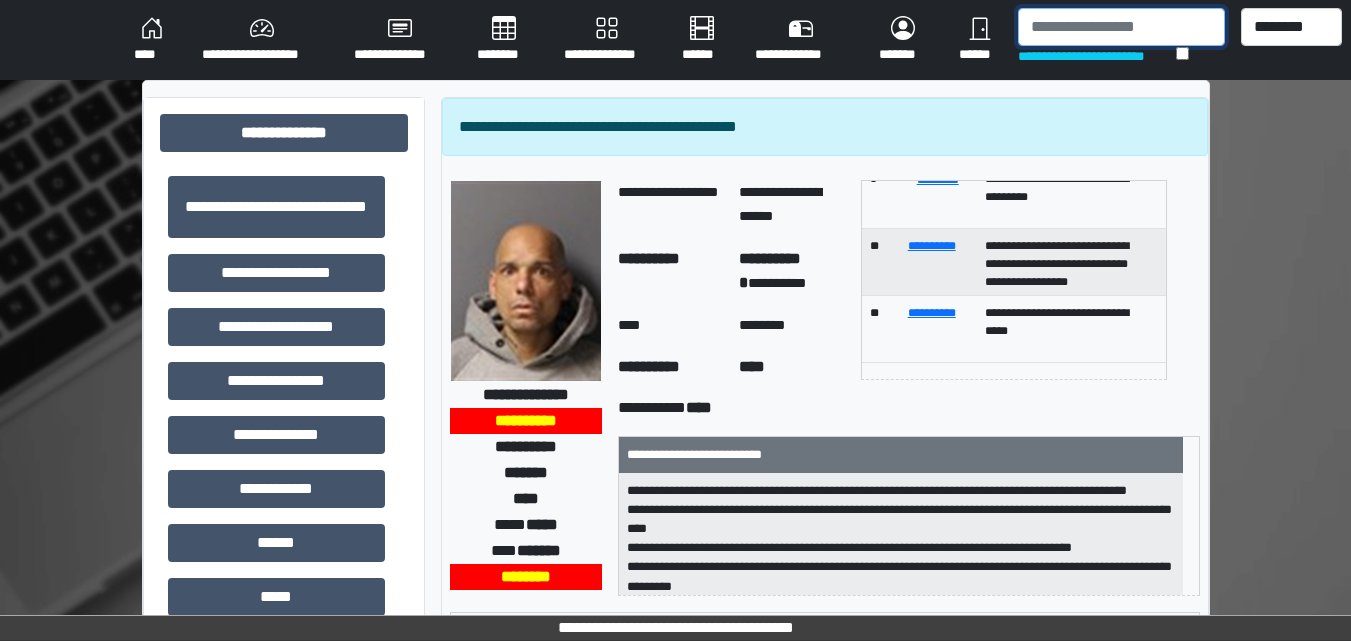 click at bounding box center [1121, 27] 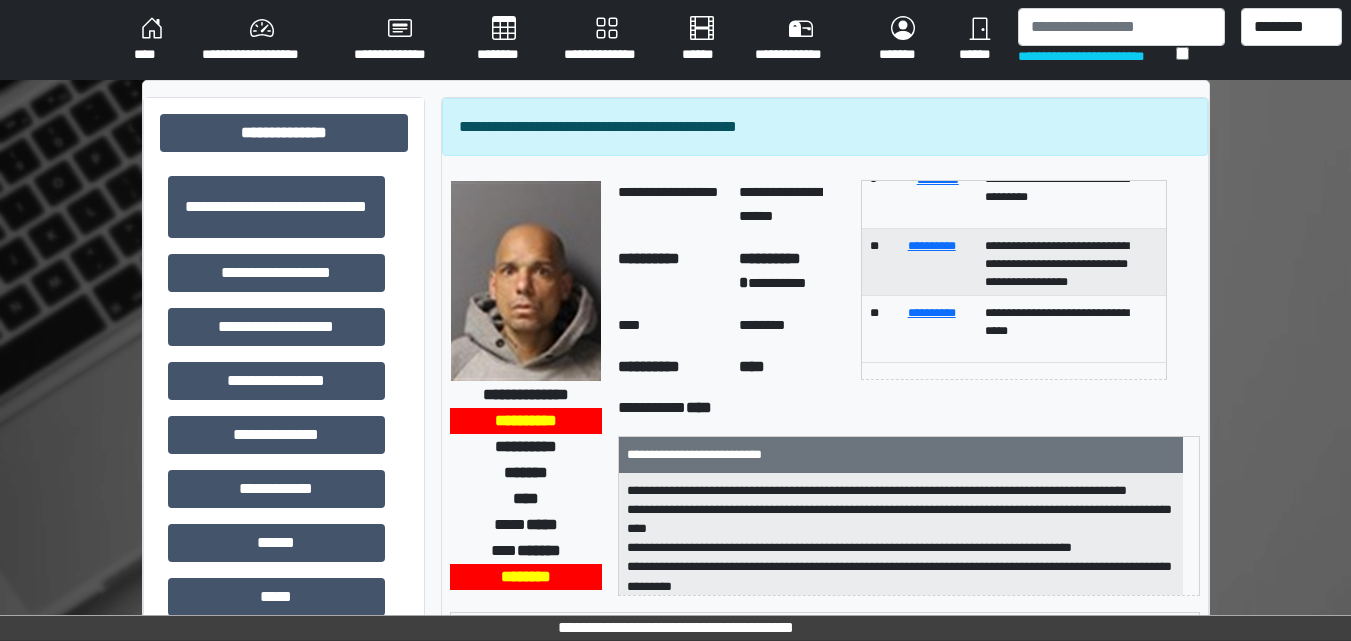 click on "****" at bounding box center (152, 40) 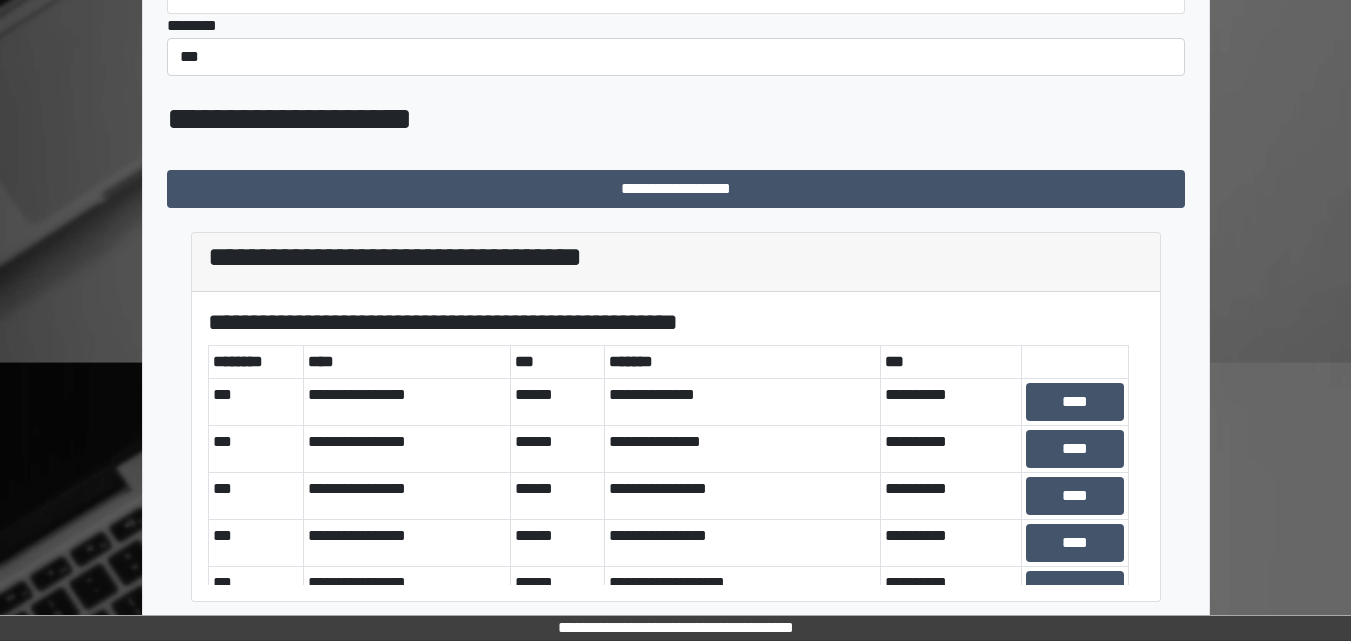 scroll, scrollTop: 391, scrollLeft: 0, axis: vertical 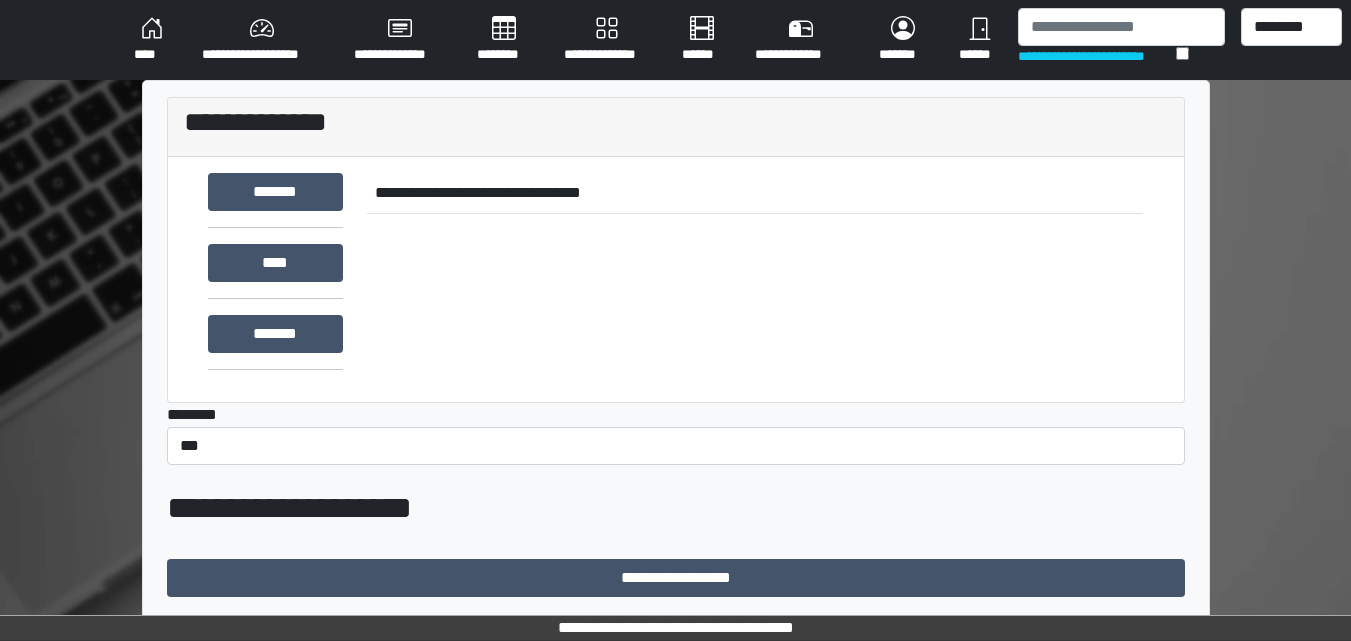 click on "****" at bounding box center (152, 40) 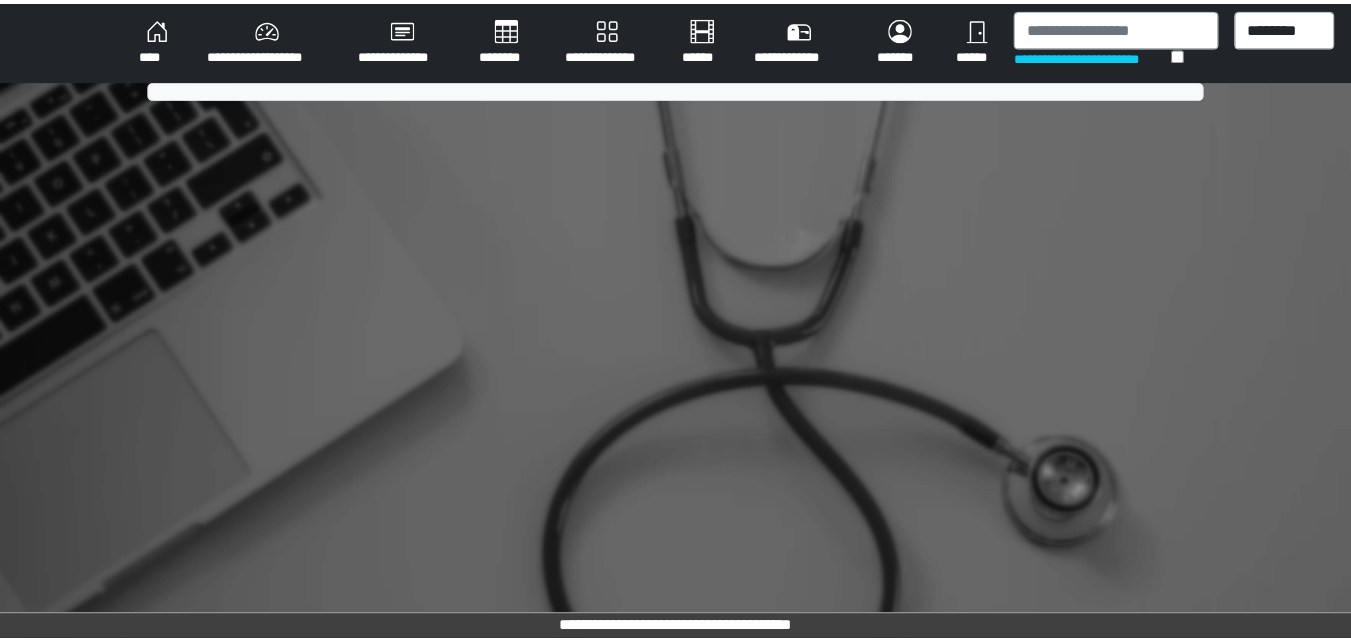 scroll, scrollTop: 0, scrollLeft: 0, axis: both 